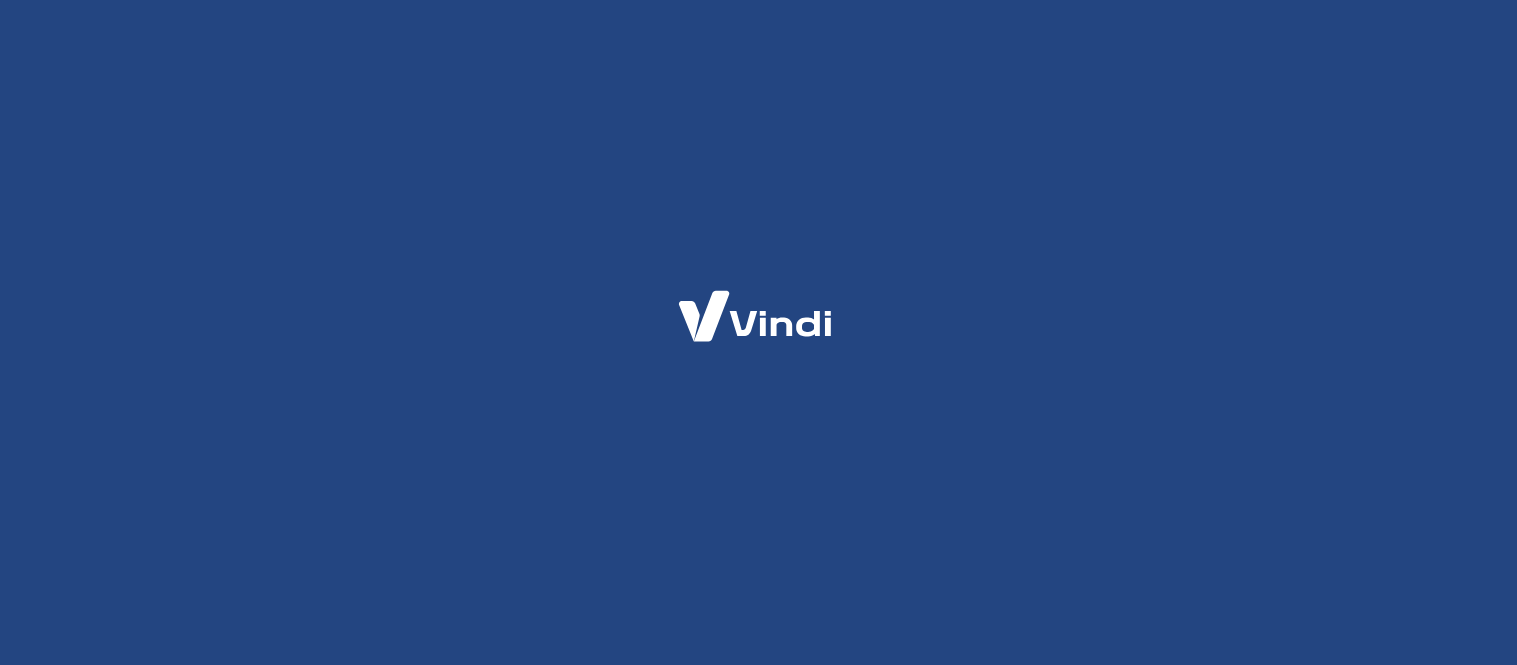 scroll, scrollTop: 0, scrollLeft: 0, axis: both 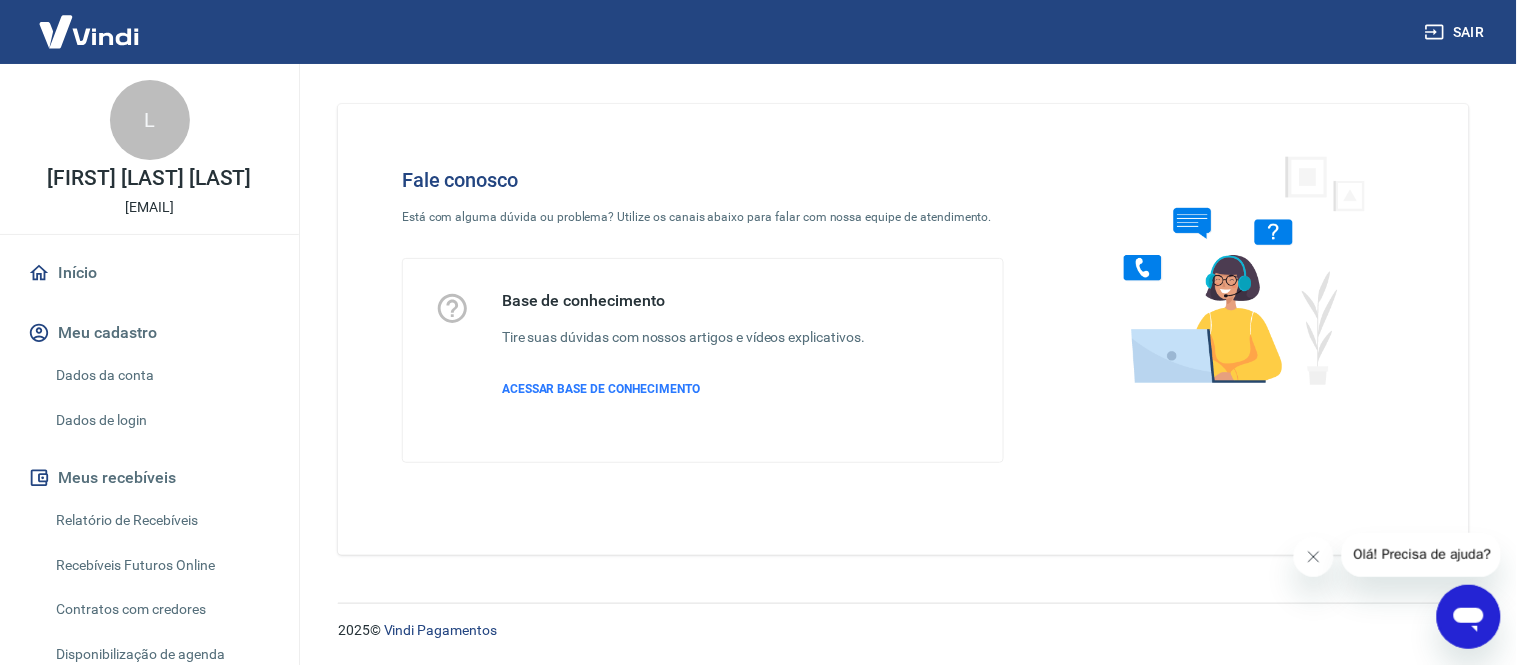 click at bounding box center [1236, 269] 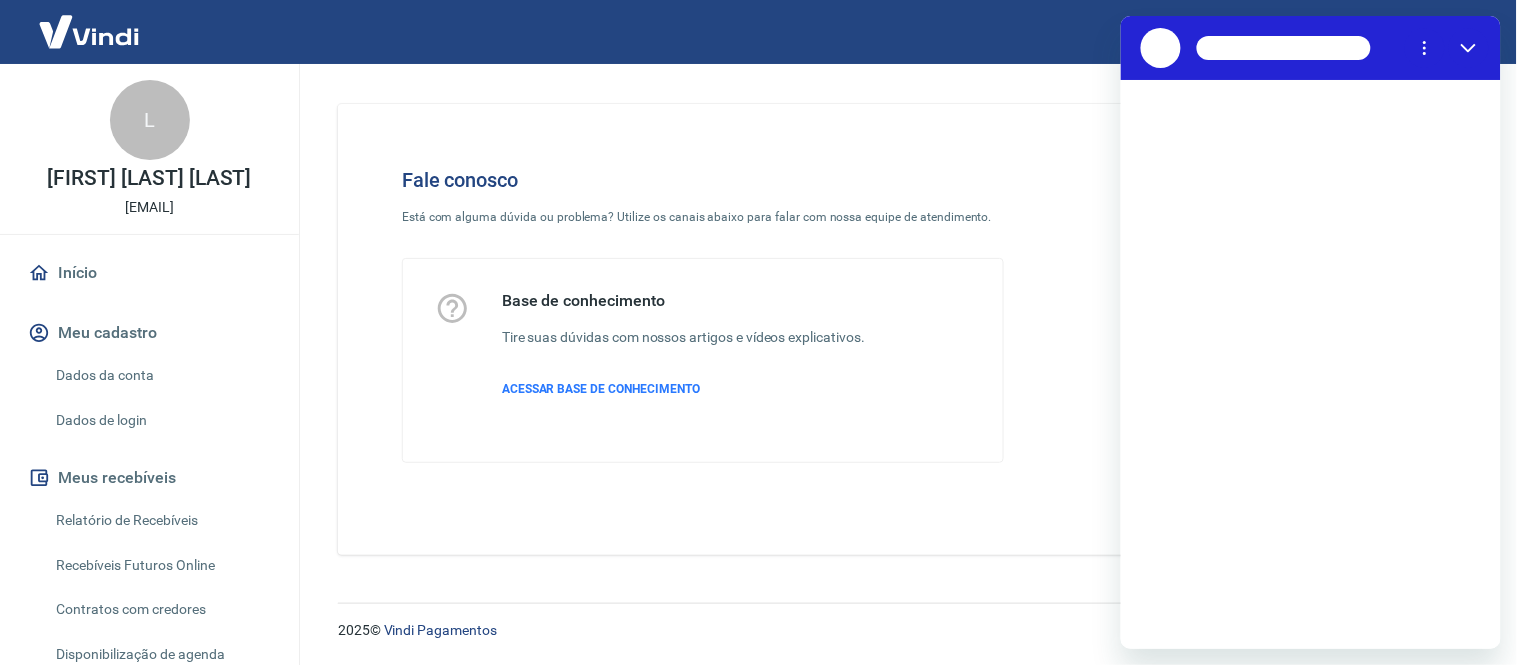 scroll, scrollTop: 0, scrollLeft: 0, axis: both 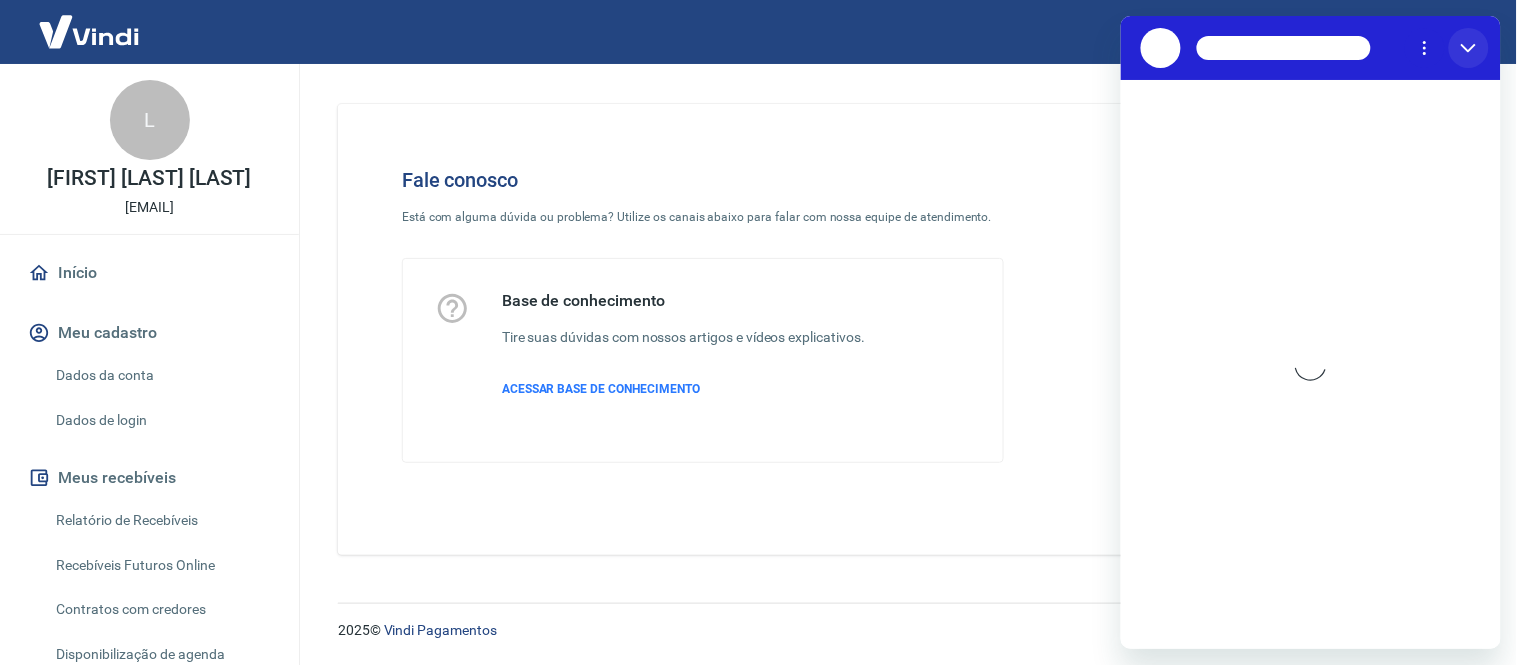 drag, startPoint x: 1467, startPoint y: 50, endPoint x: 2585, endPoint y: 66, distance: 1118.1145 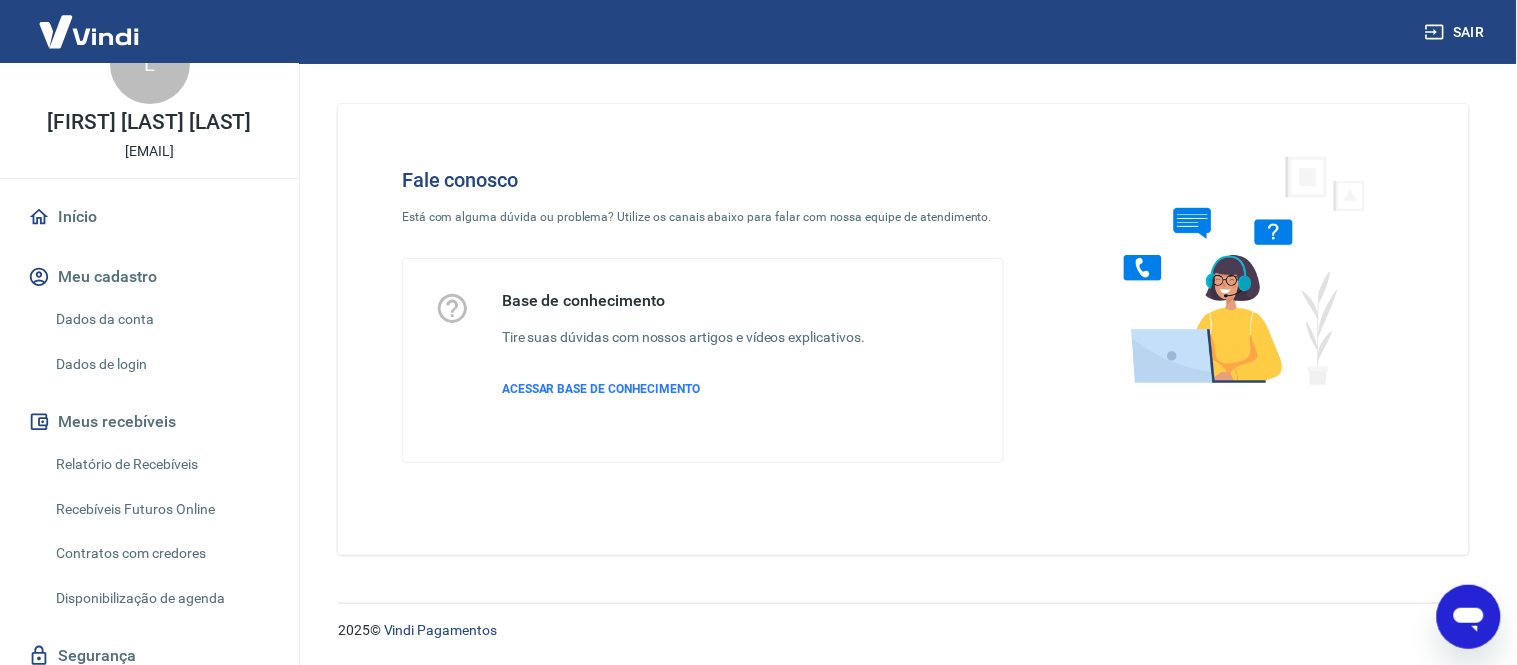 scroll, scrollTop: 0, scrollLeft: 0, axis: both 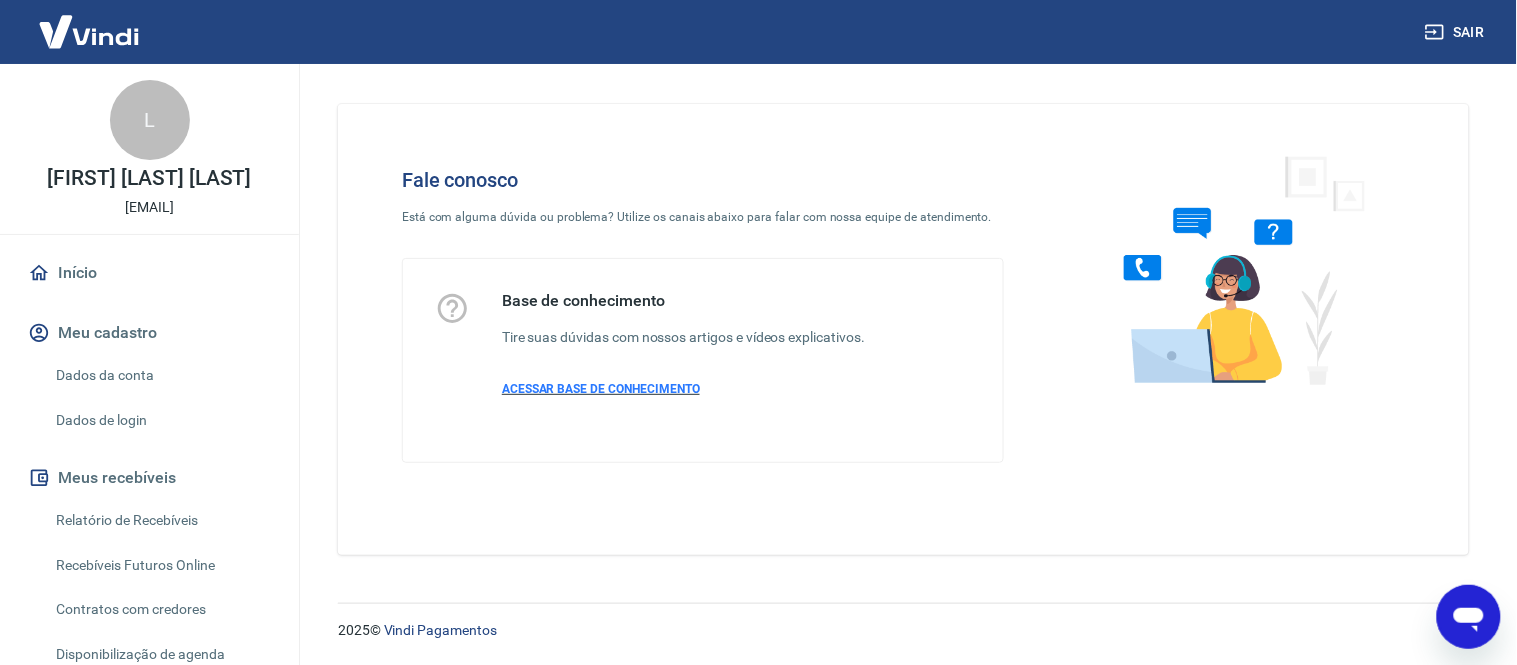 click on "ACESSAR BASE DE CONHECIMENTO" at bounding box center (601, 389) 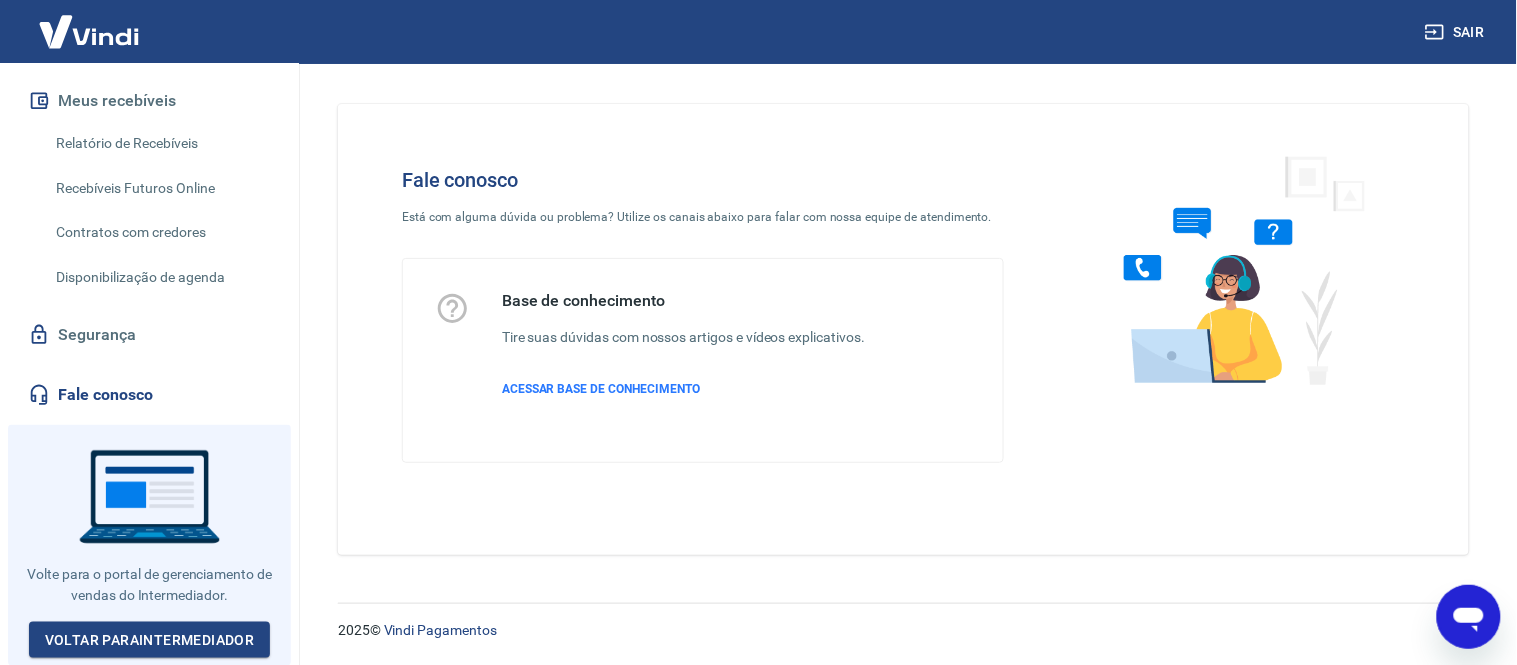 scroll, scrollTop: 390, scrollLeft: 0, axis: vertical 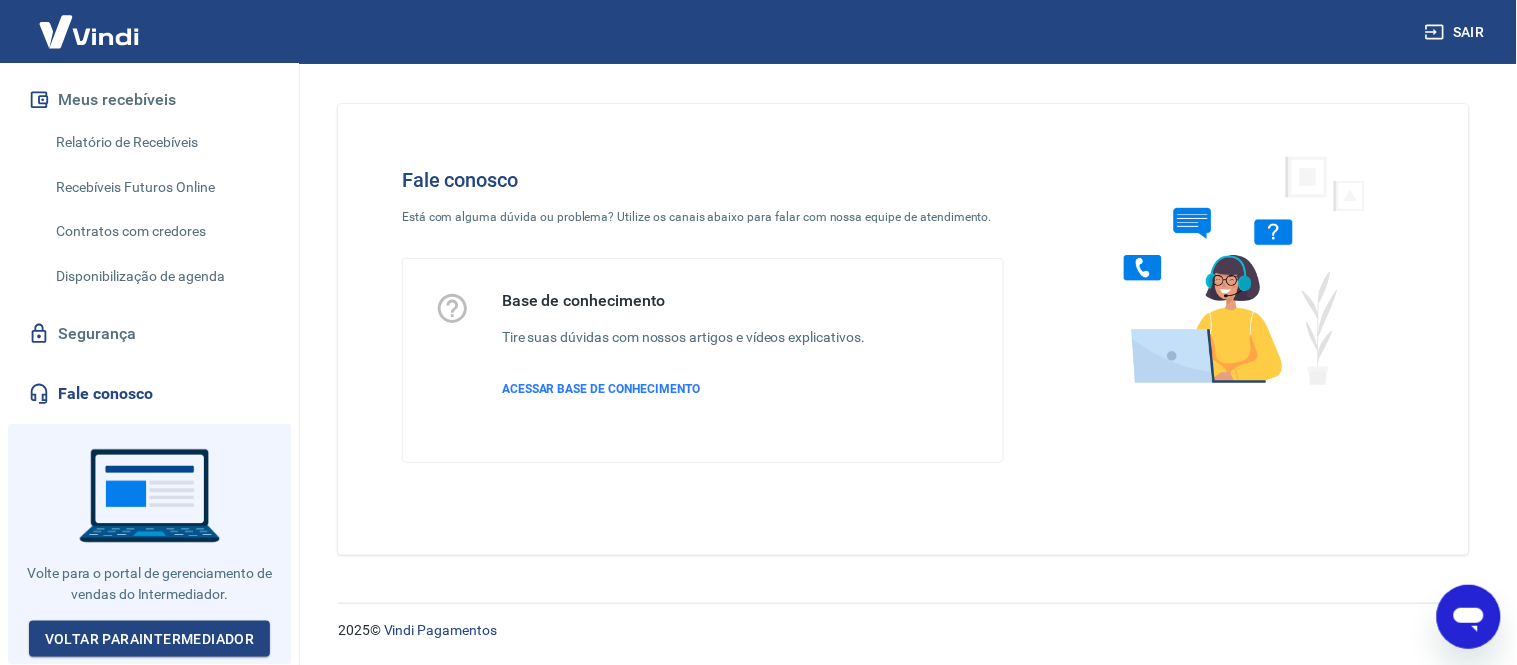click at bounding box center [1469, 617] 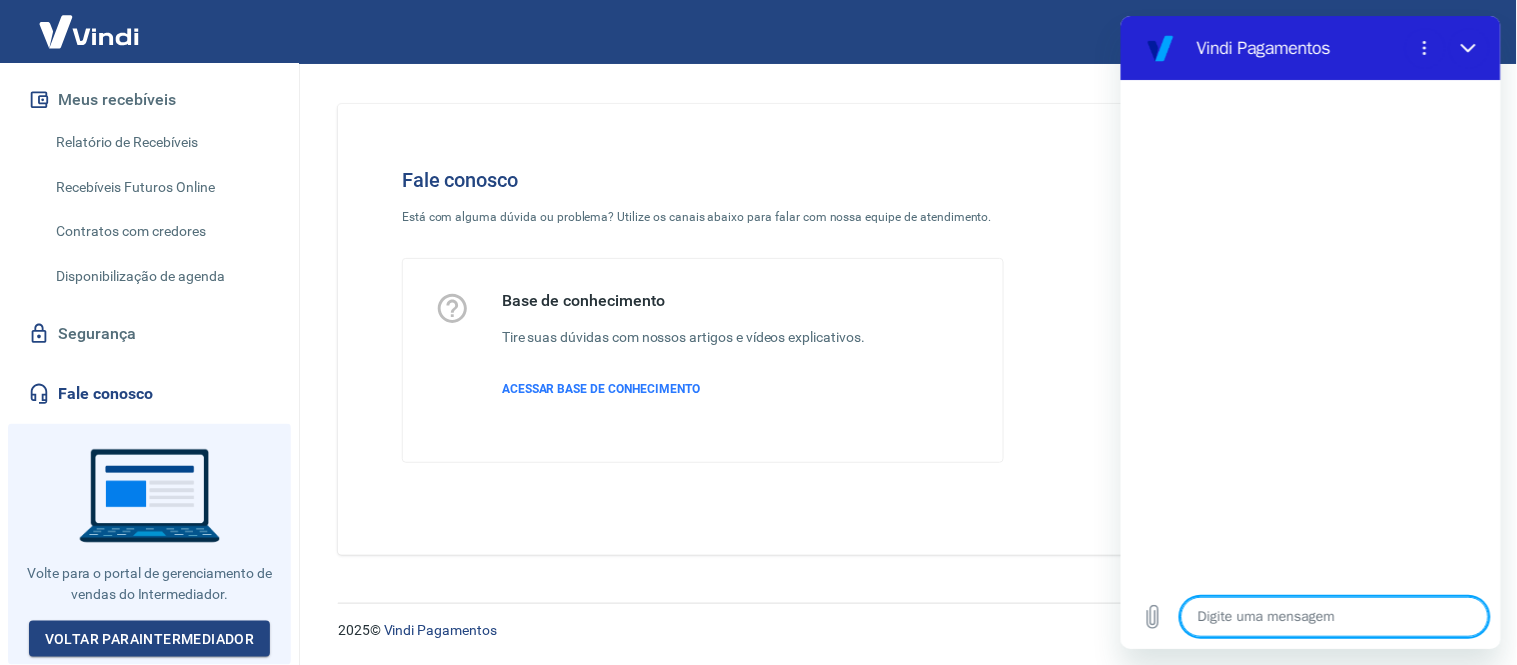 click at bounding box center [1334, 616] 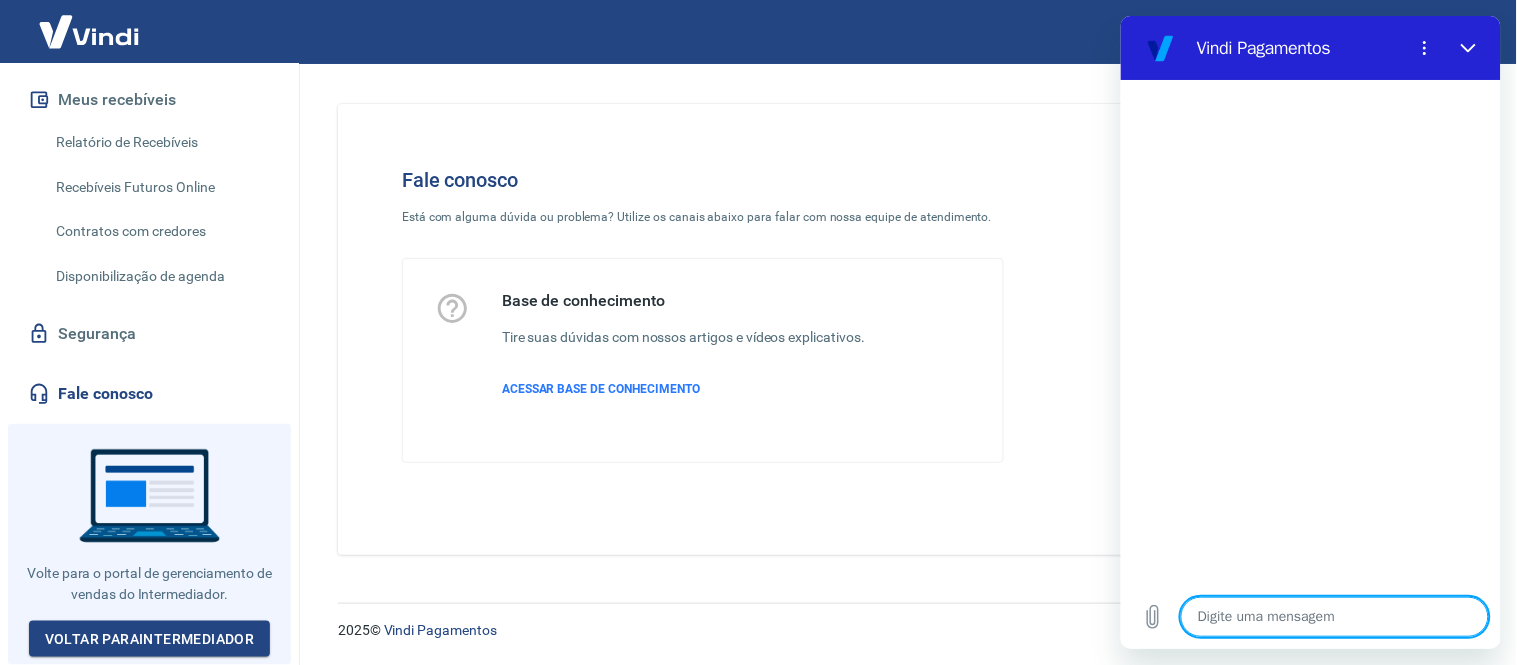 type on "o" 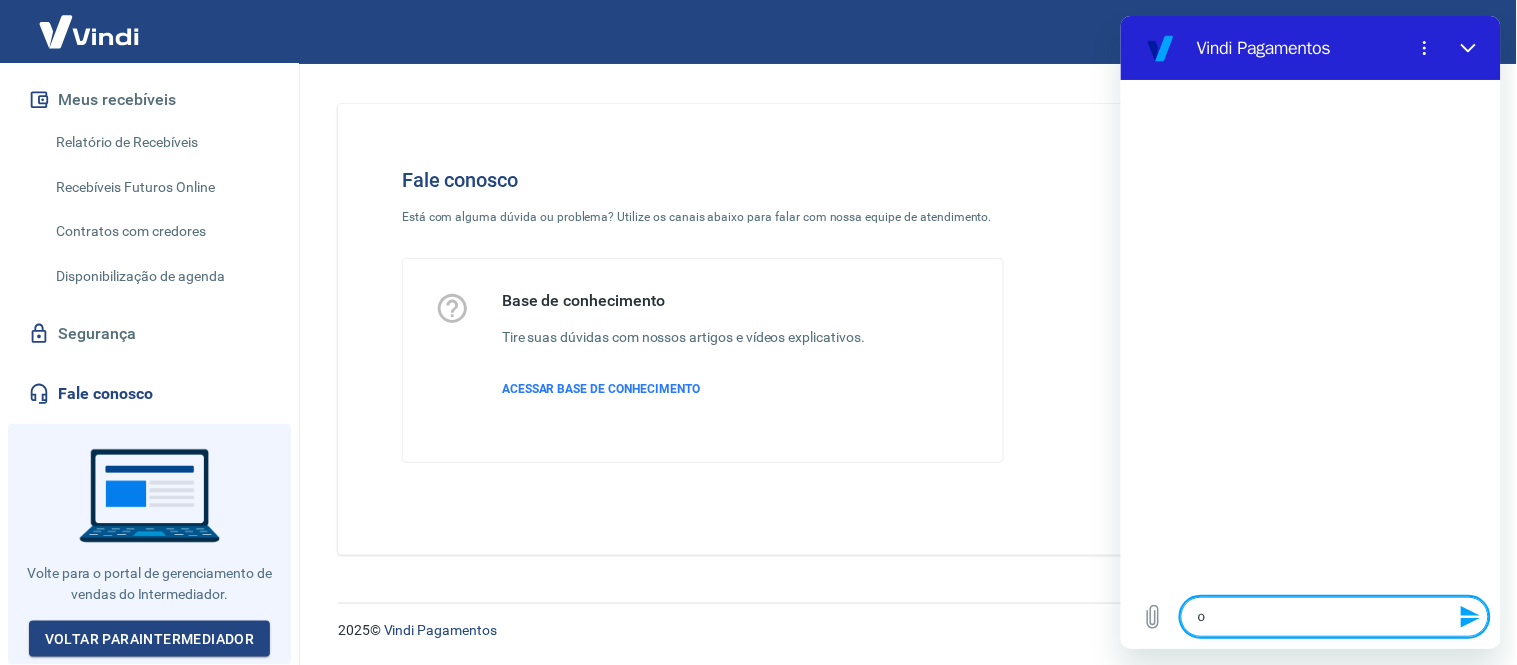 type on "ol" 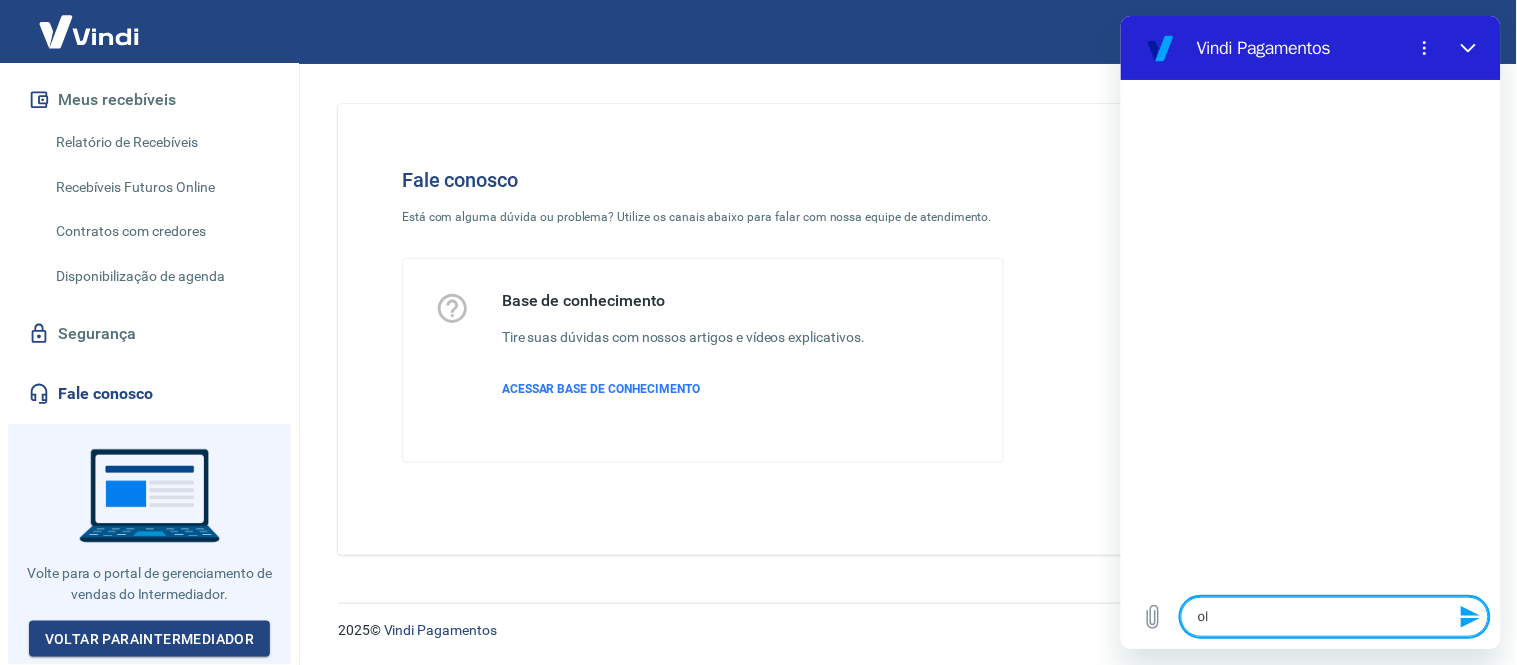 type on "olá" 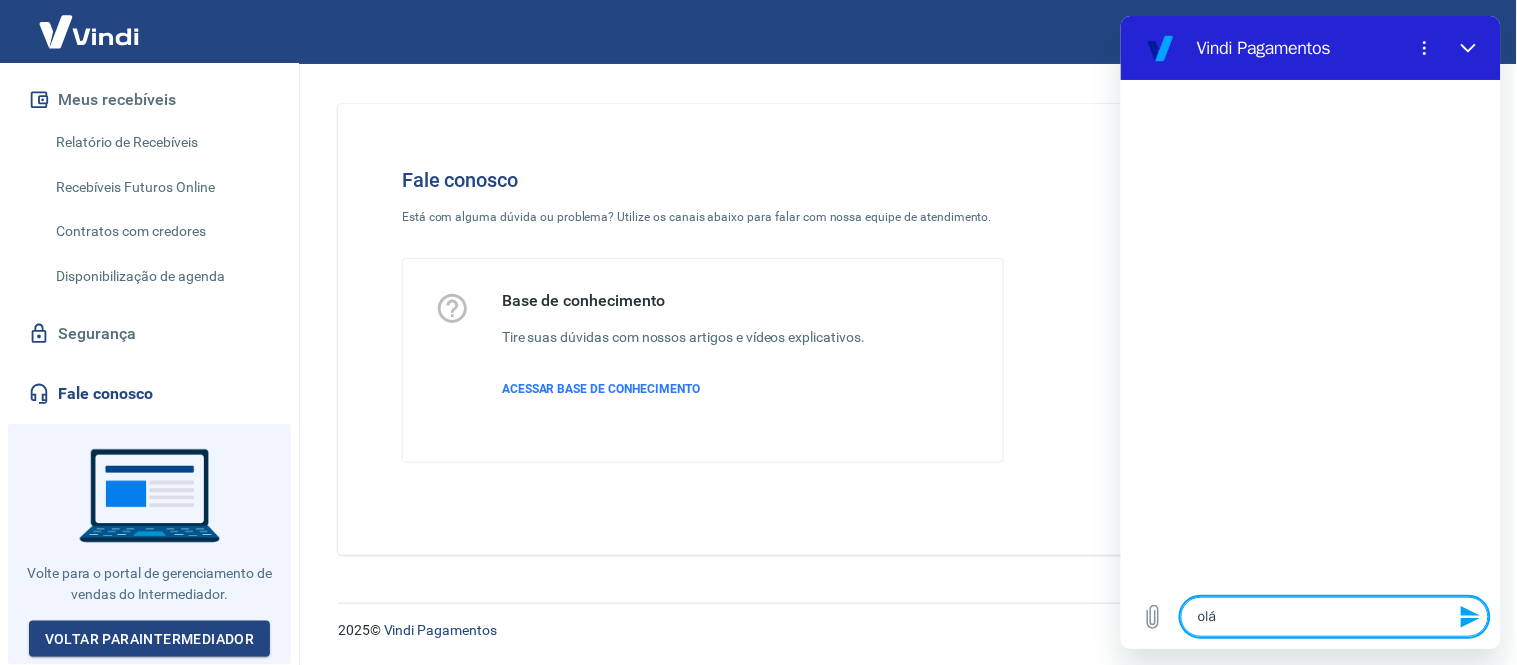 type 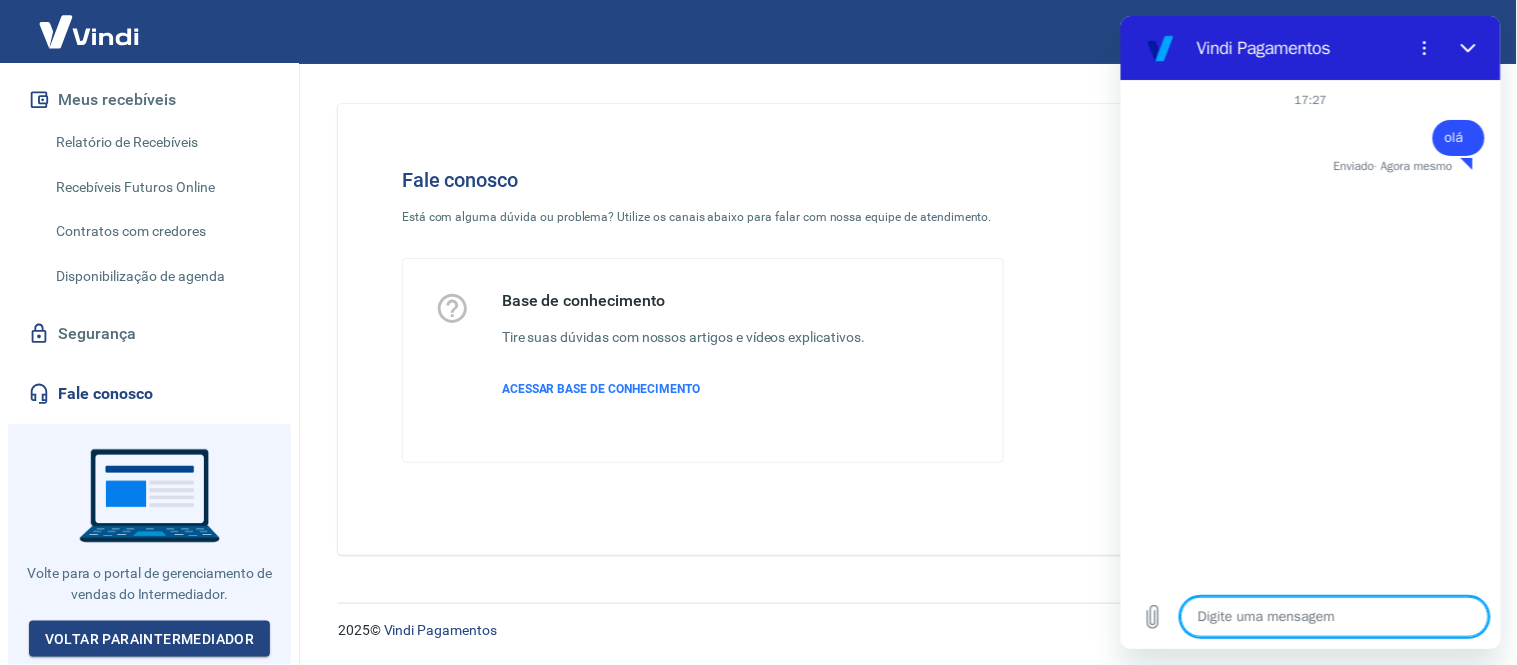type on "x" 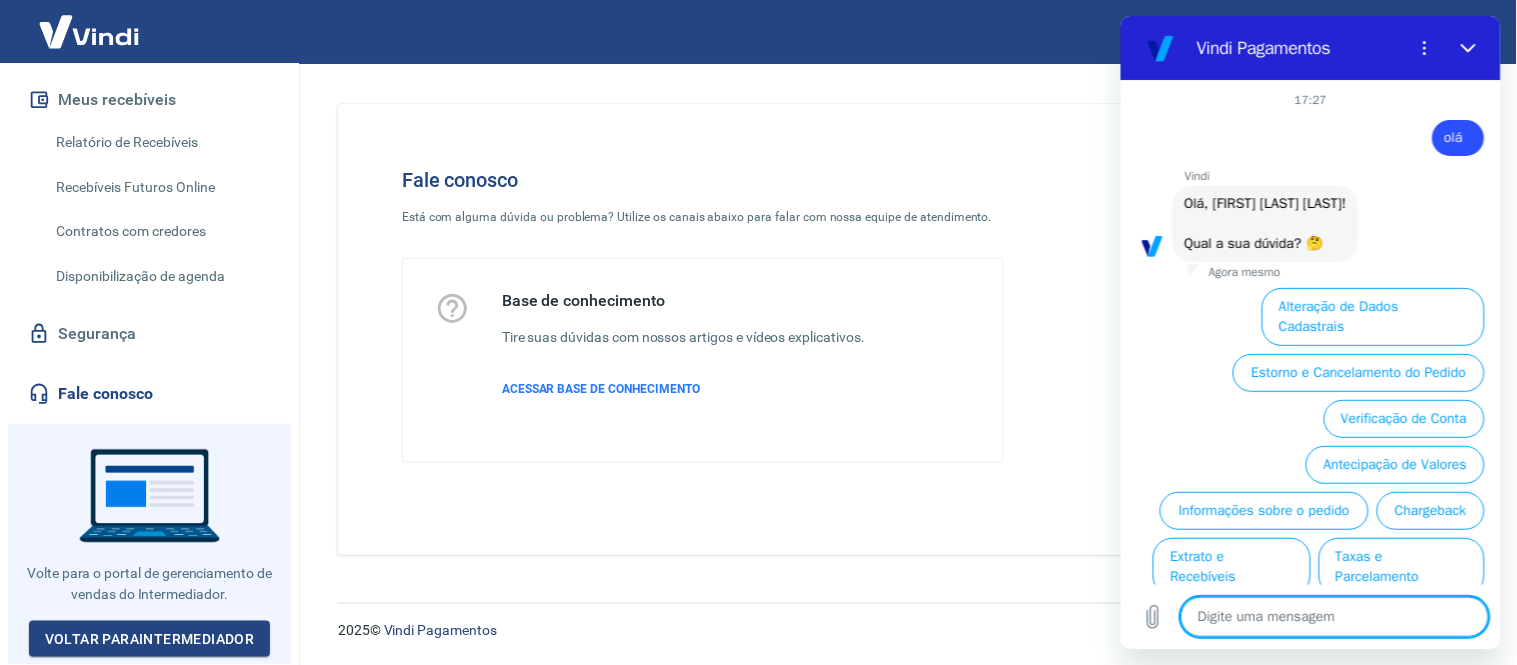 scroll, scrollTop: 88, scrollLeft: 0, axis: vertical 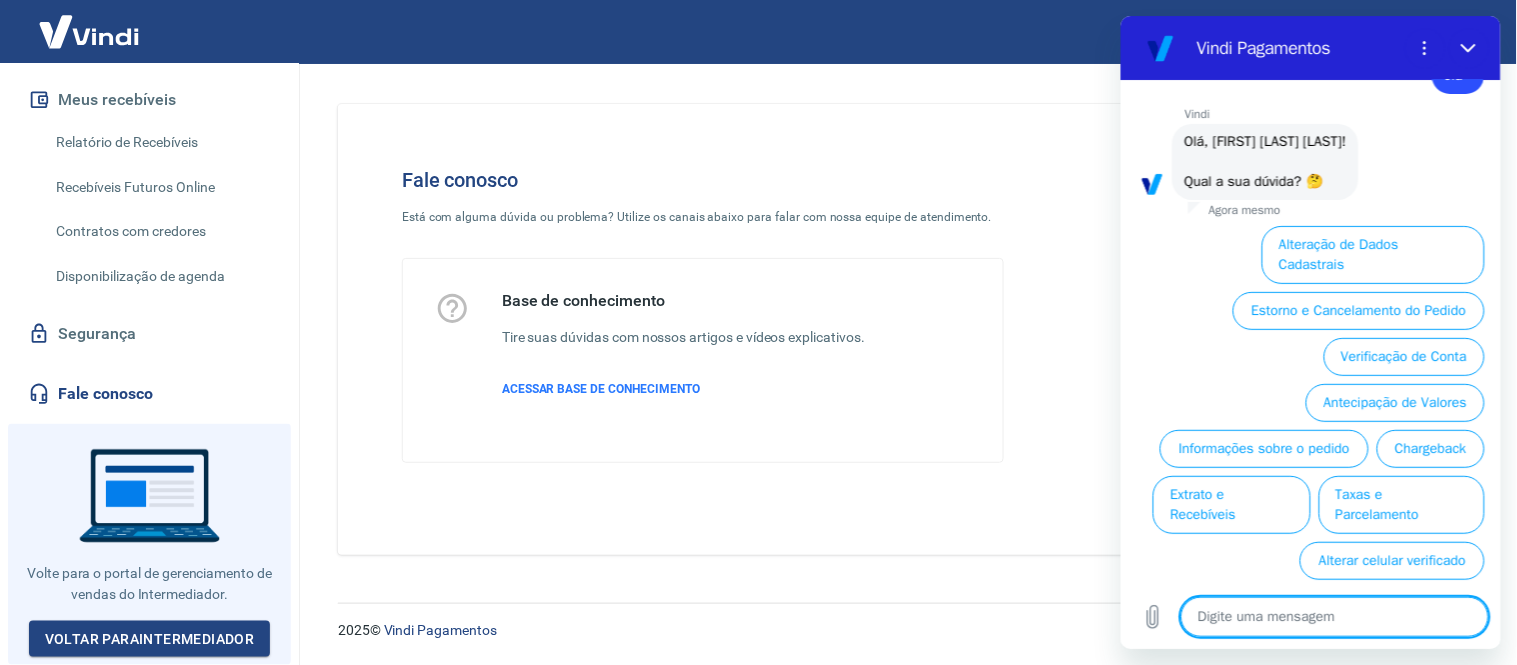 drag, startPoint x: 1489, startPoint y: 326, endPoint x: 2626, endPoint y: 577, distance: 1164.3754 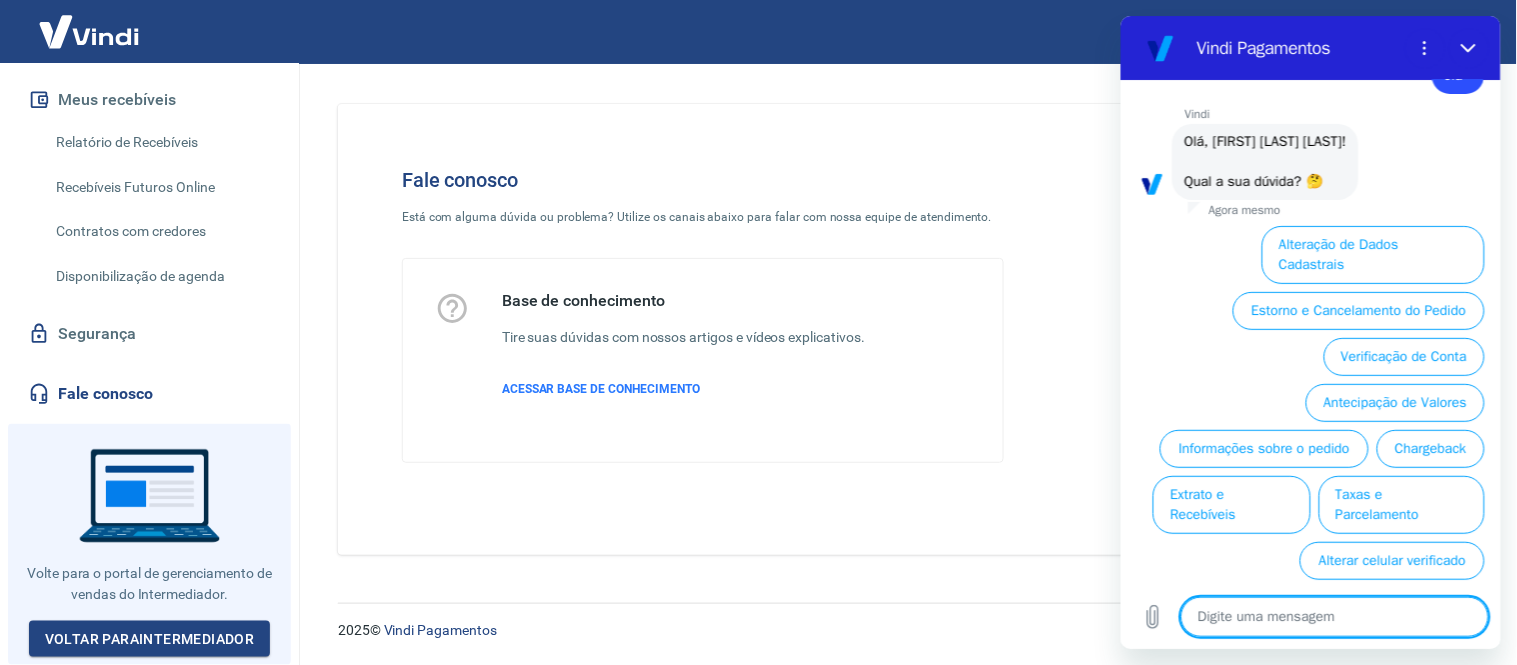 type on "a" 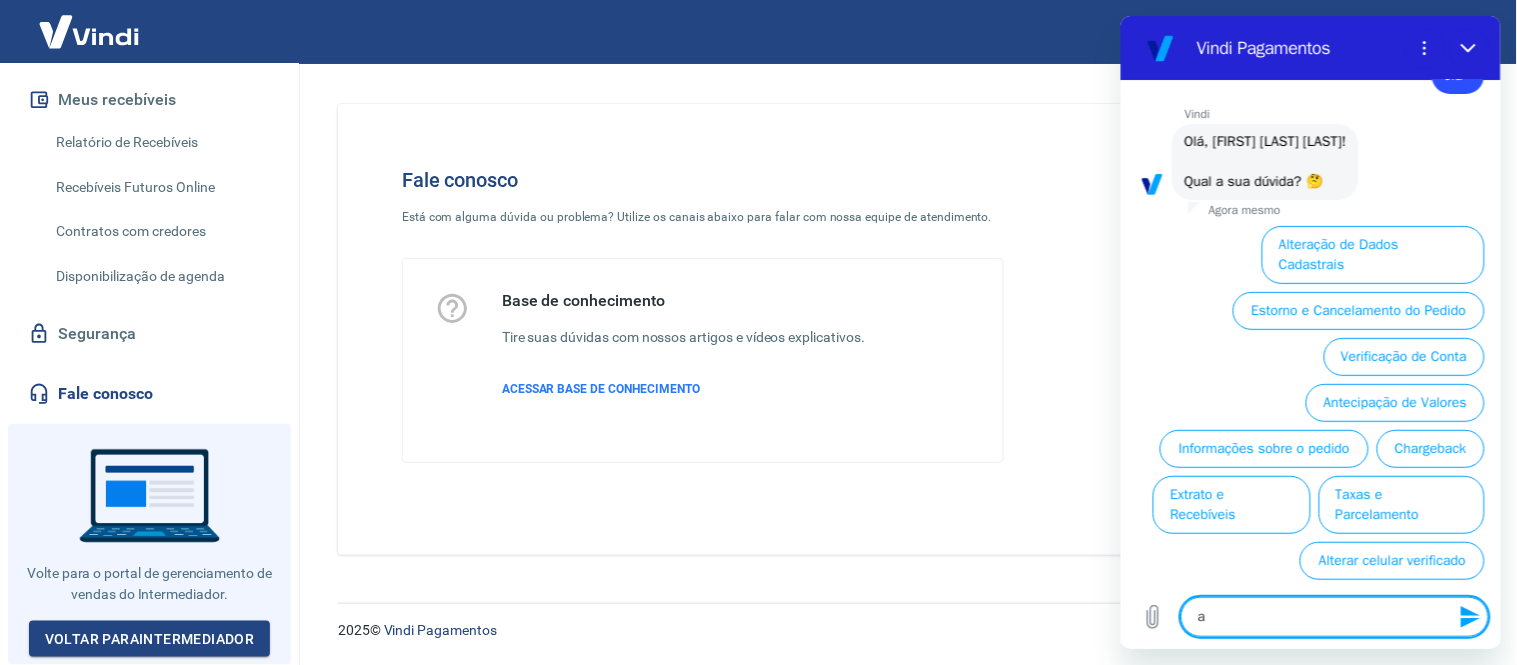 type on "at" 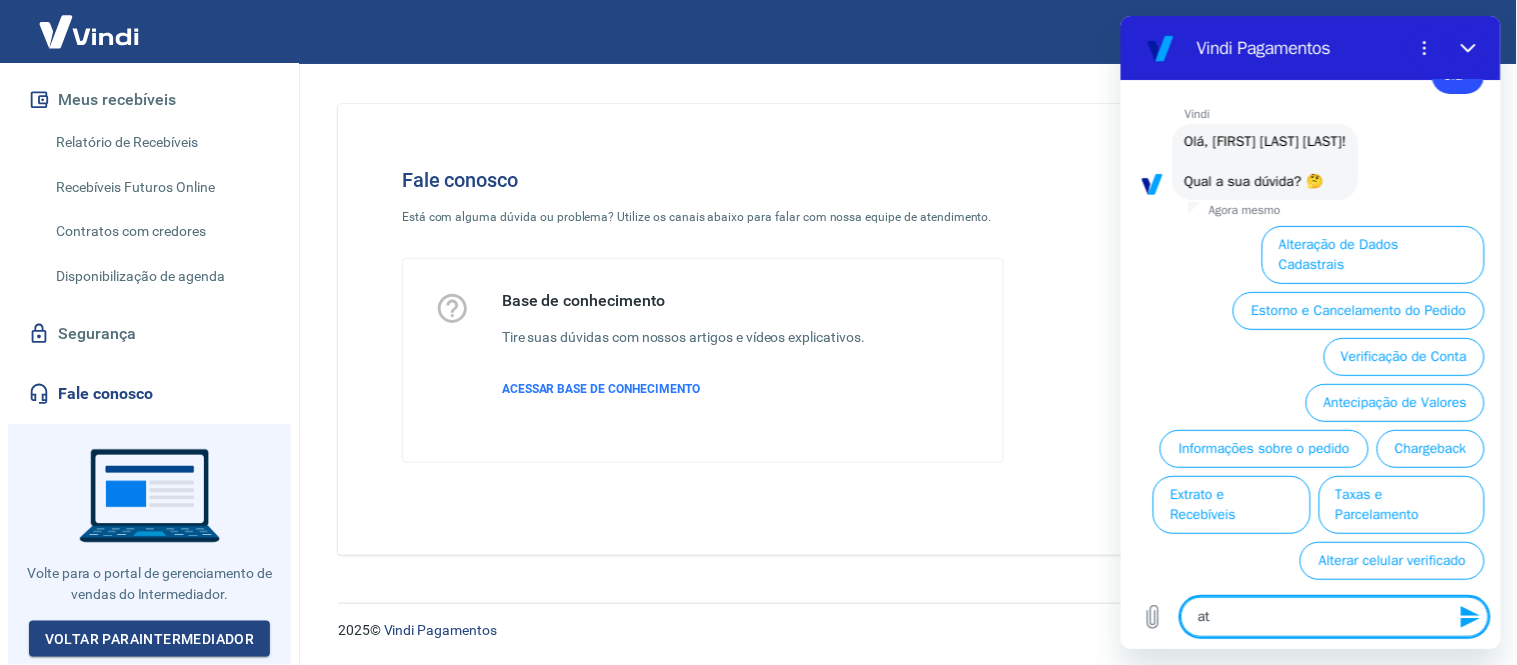 type on "ate" 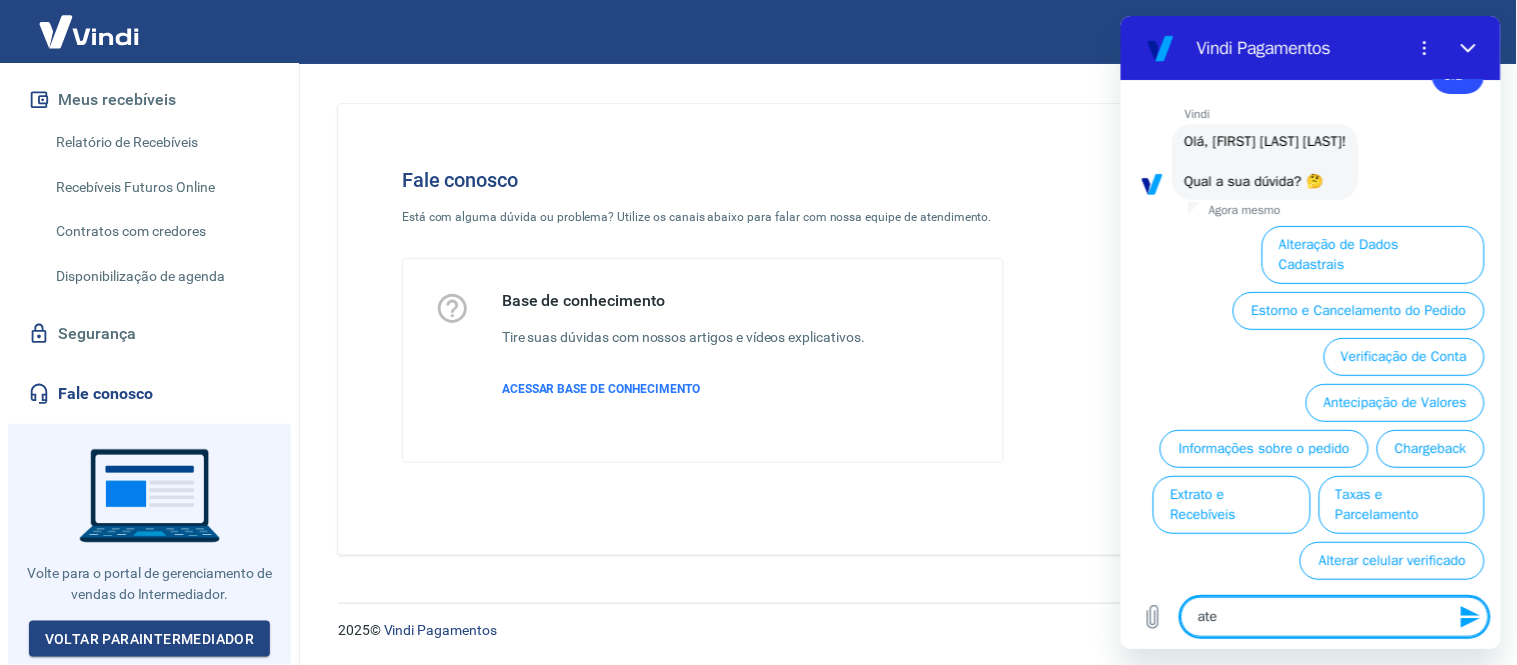type on "aten" 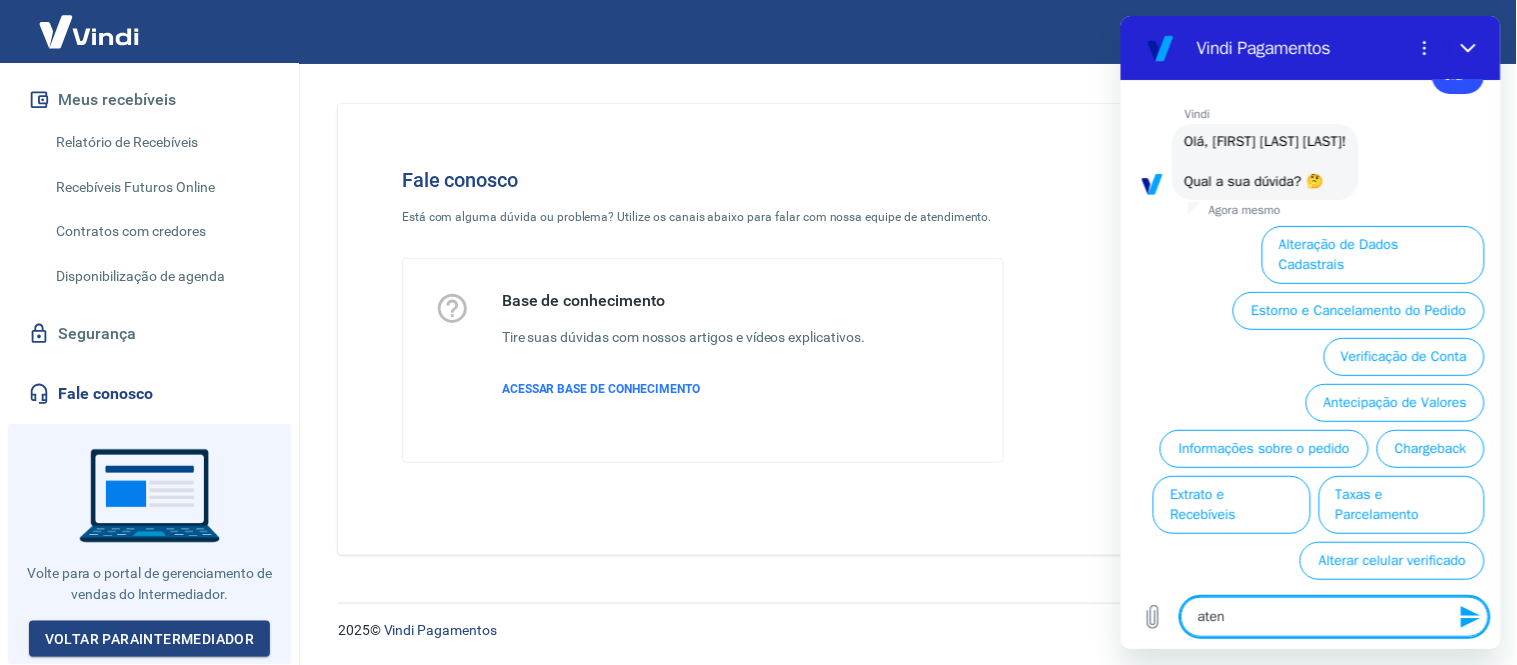 type on "atend" 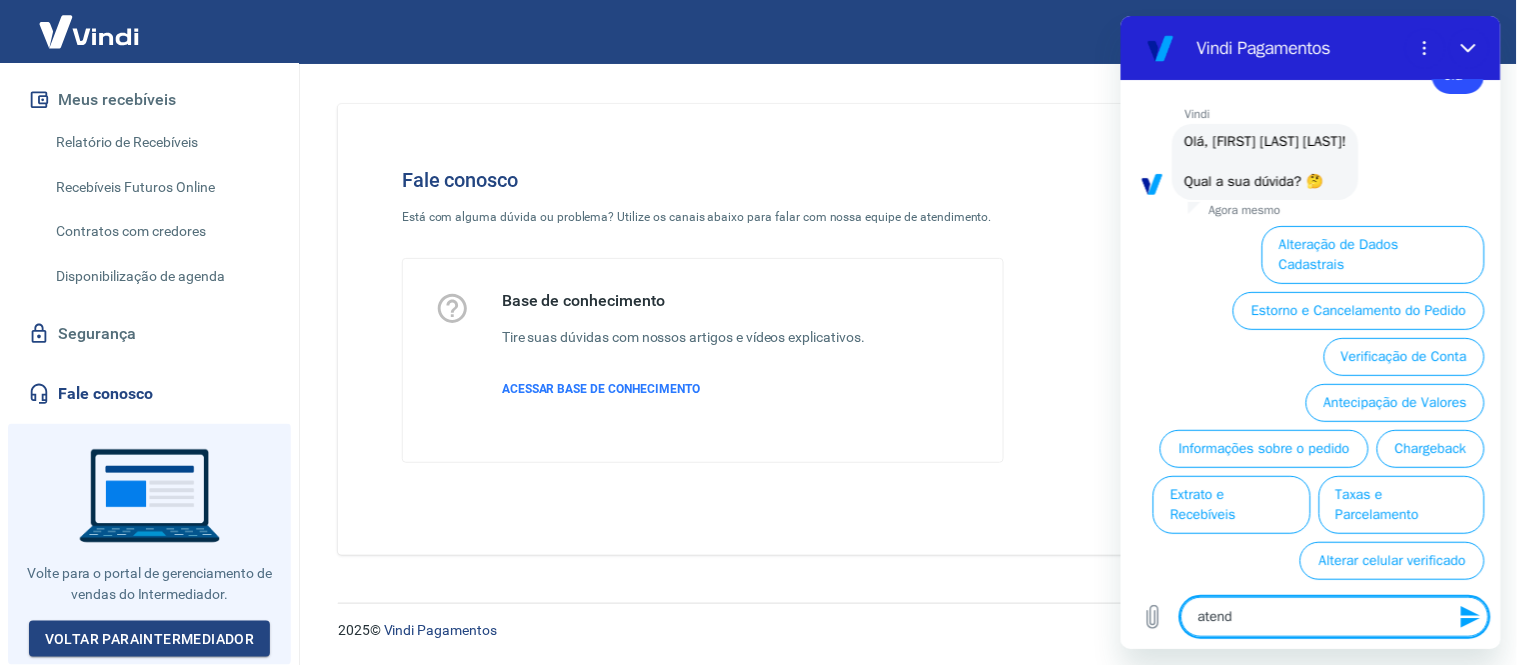 type on "atendi" 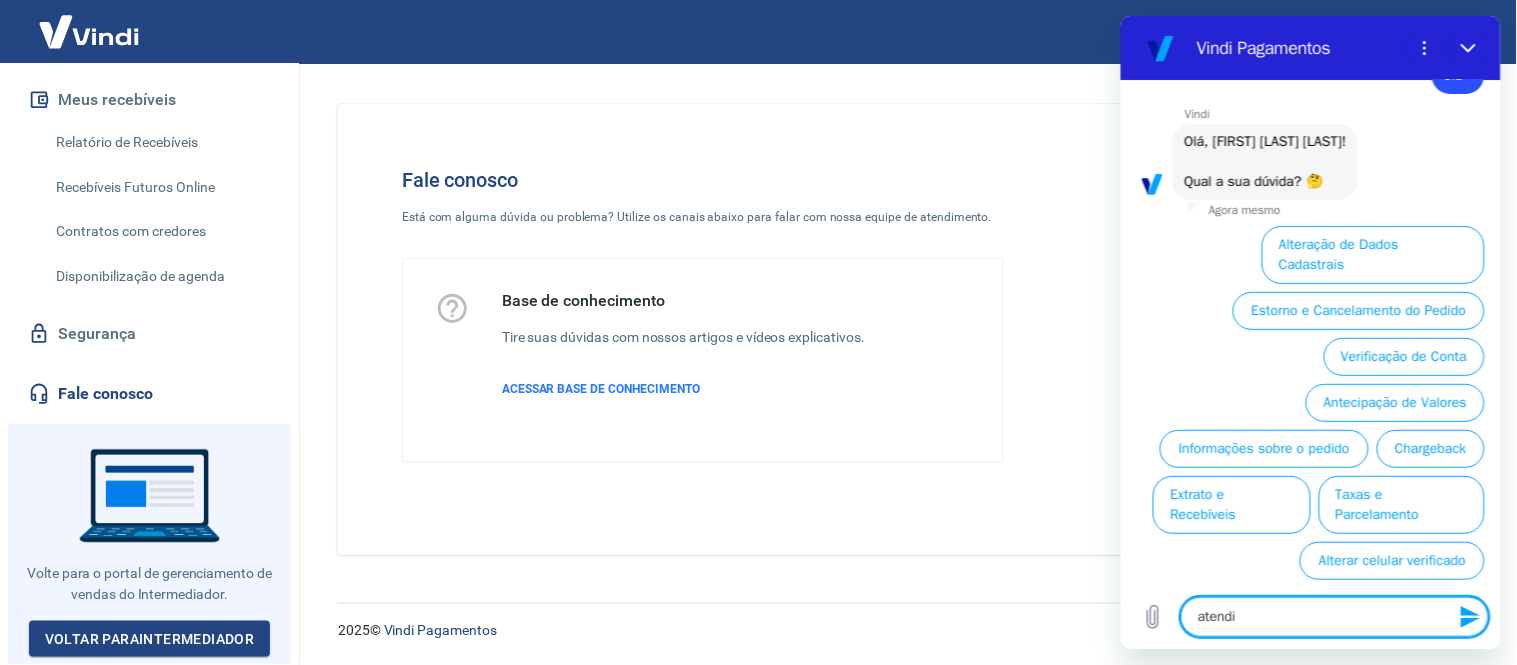 type on "atendim" 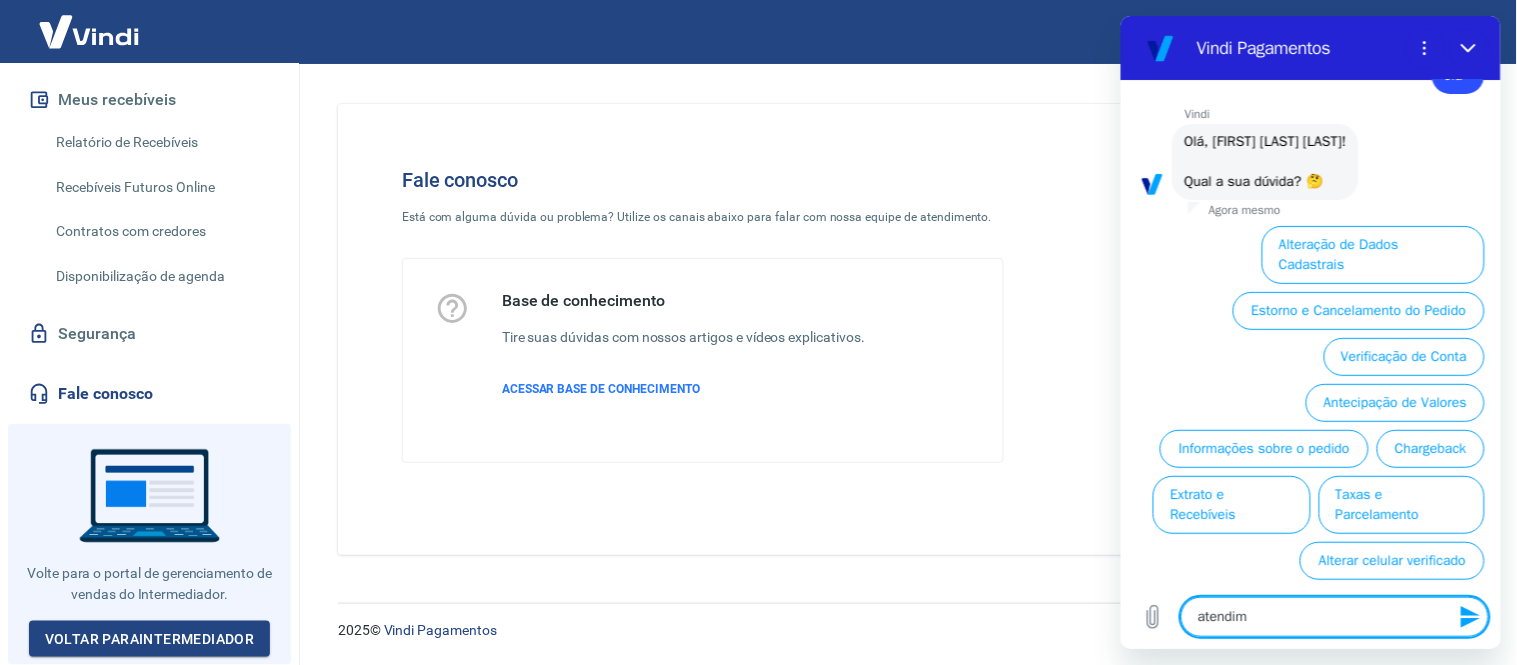 type on "atendime" 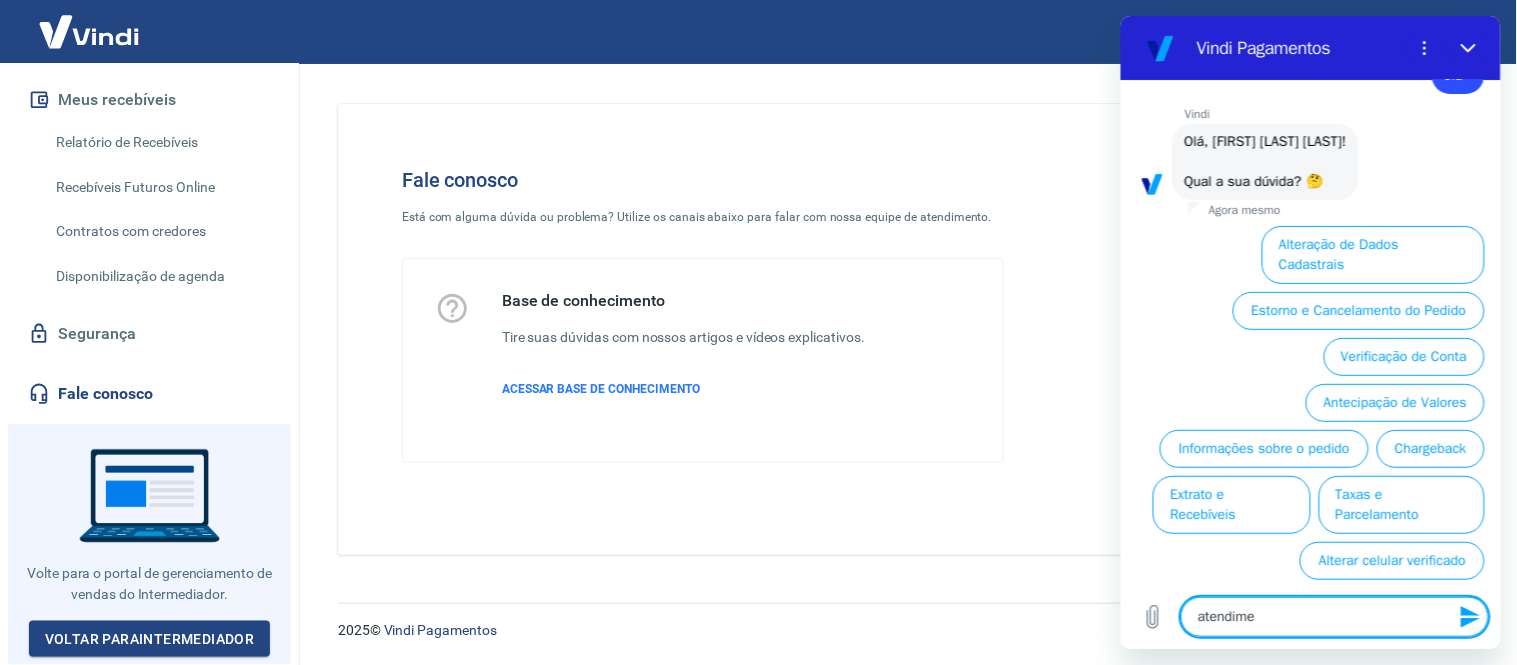 type on "atendimen" 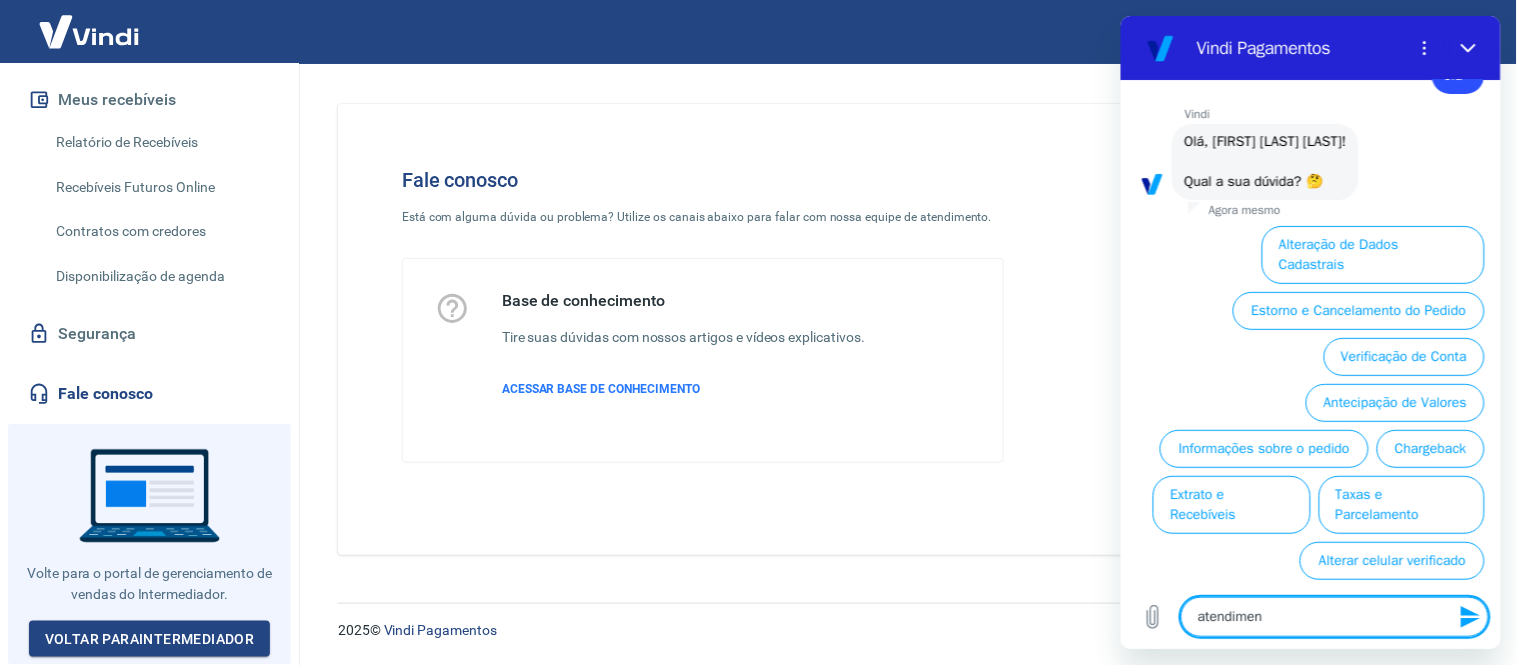 type on "atendiment" 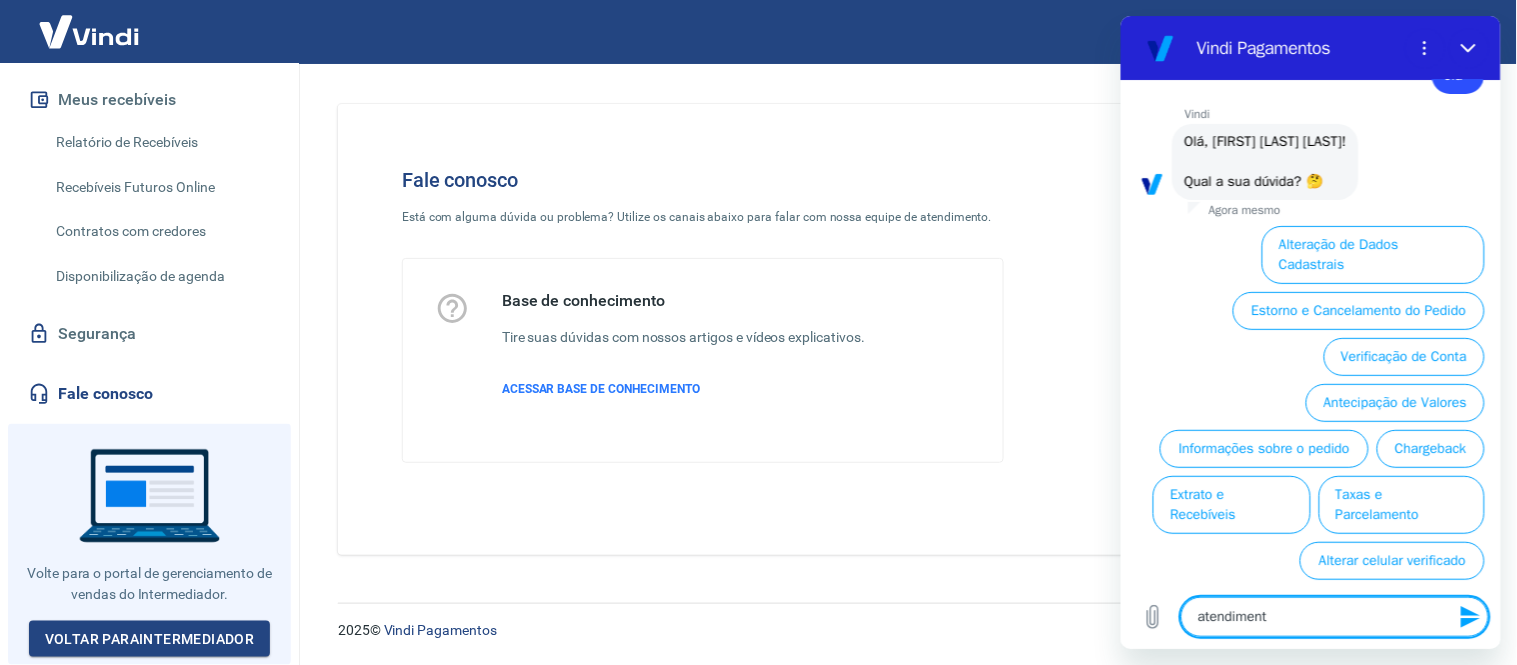 type on "atendimento" 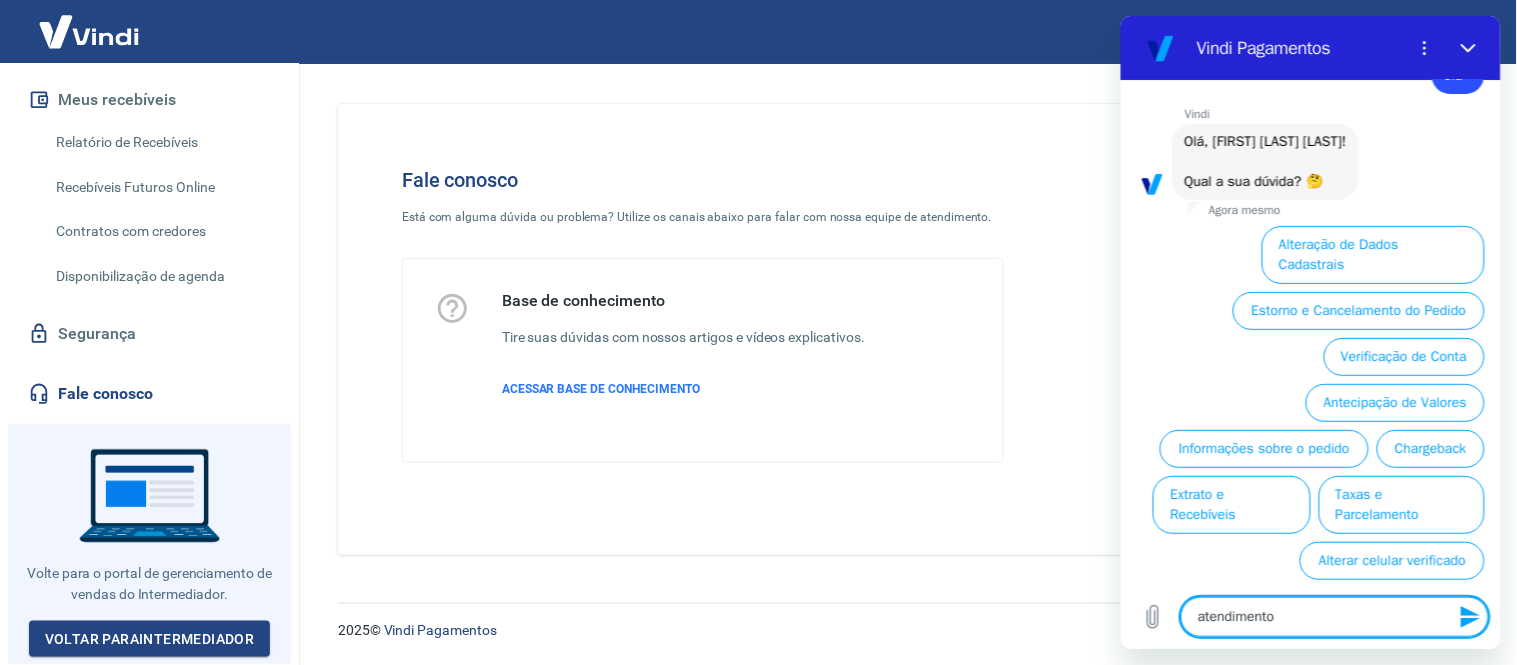 type 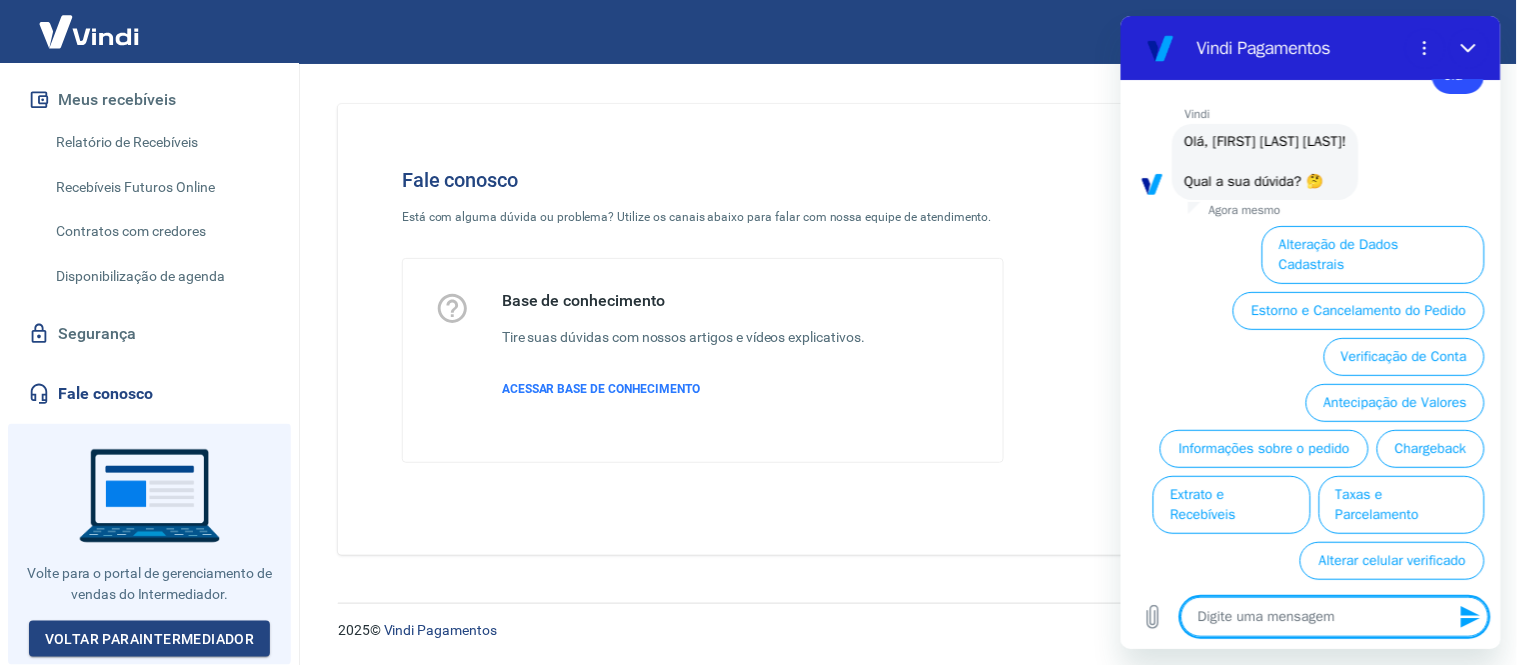 scroll, scrollTop: 0, scrollLeft: 0, axis: both 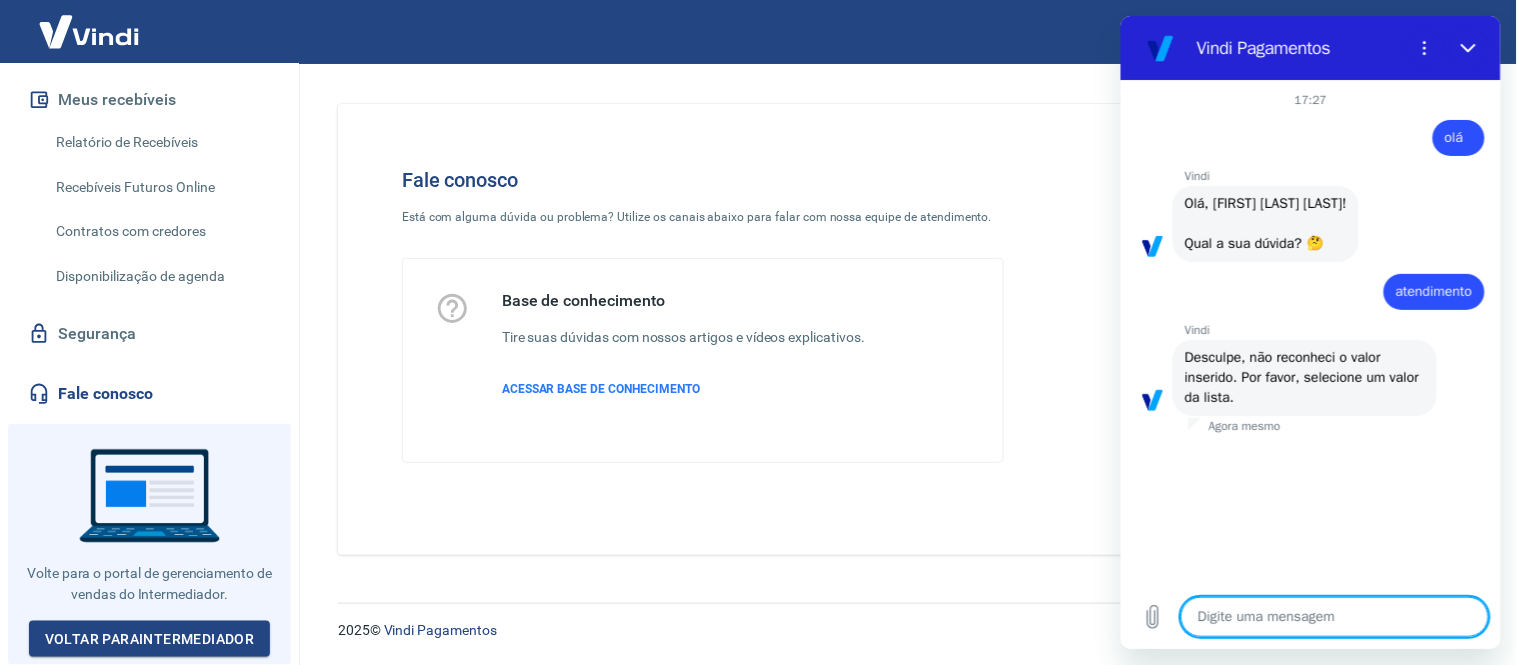 click on "Agora mesmo" at bounding box center (1244, 425) 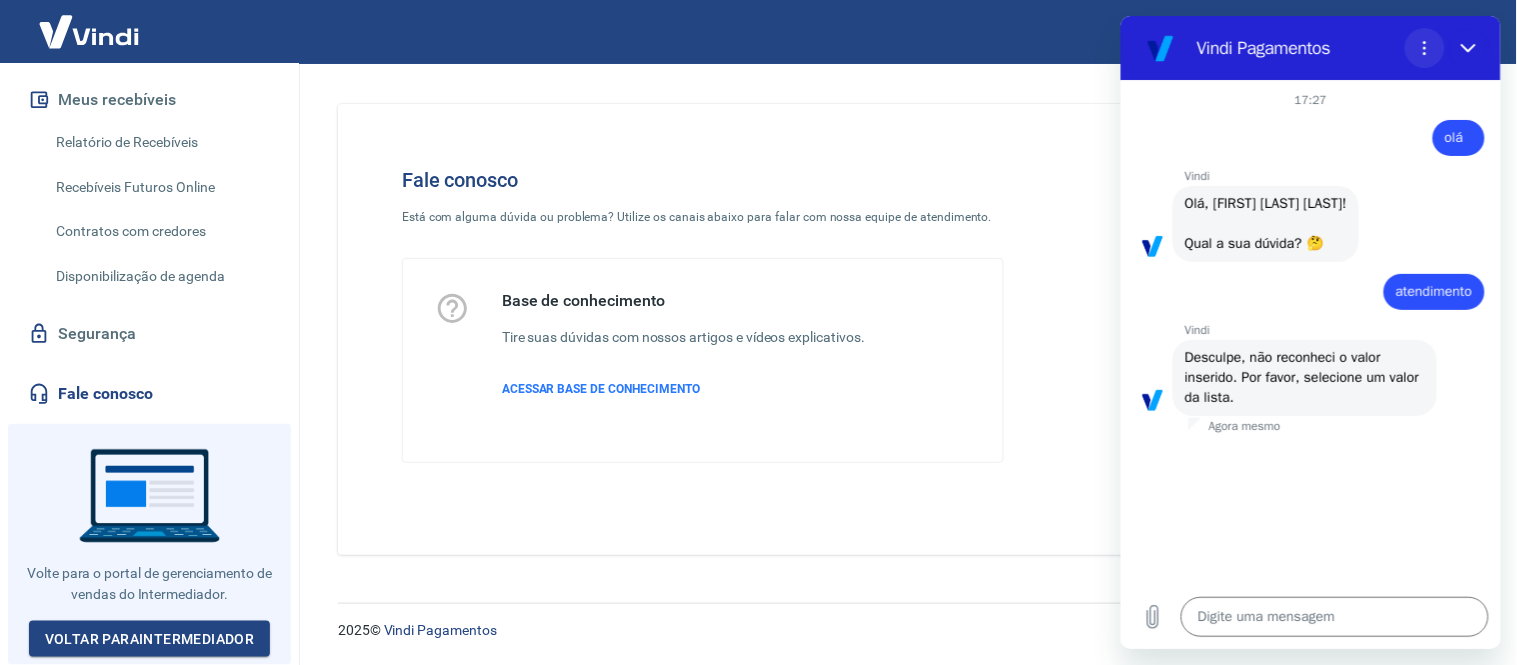 click at bounding box center (1424, 47) 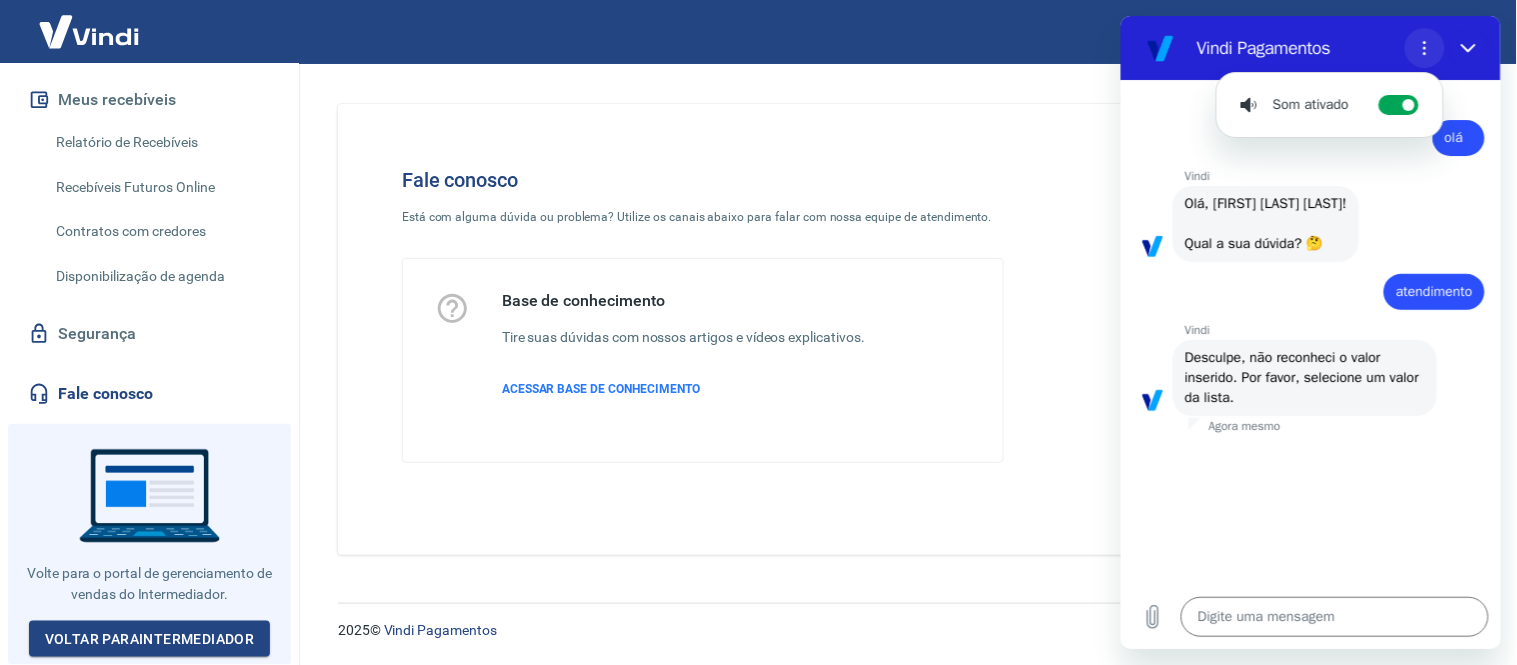 click 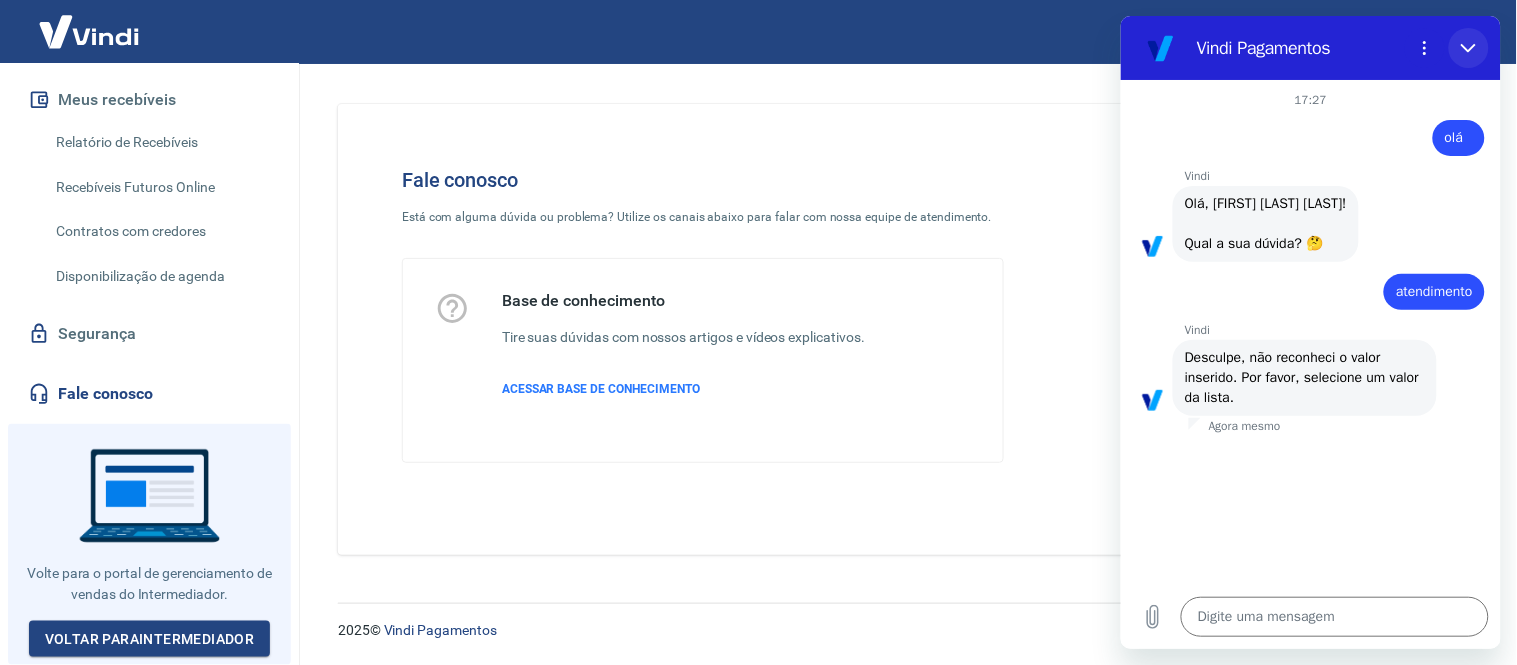 click at bounding box center [1468, 47] 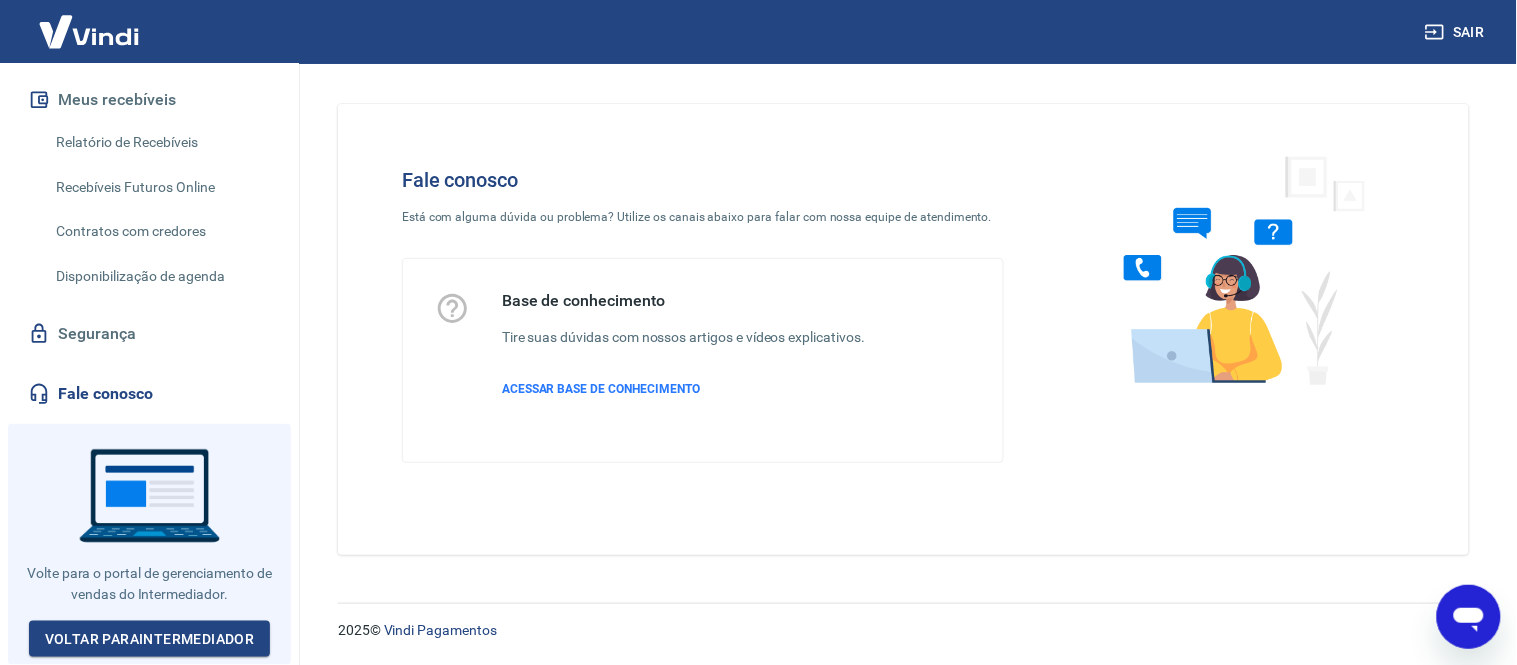 drag, startPoint x: 1465, startPoint y: 607, endPoint x: 1783, endPoint y: 1144, distance: 624.09375 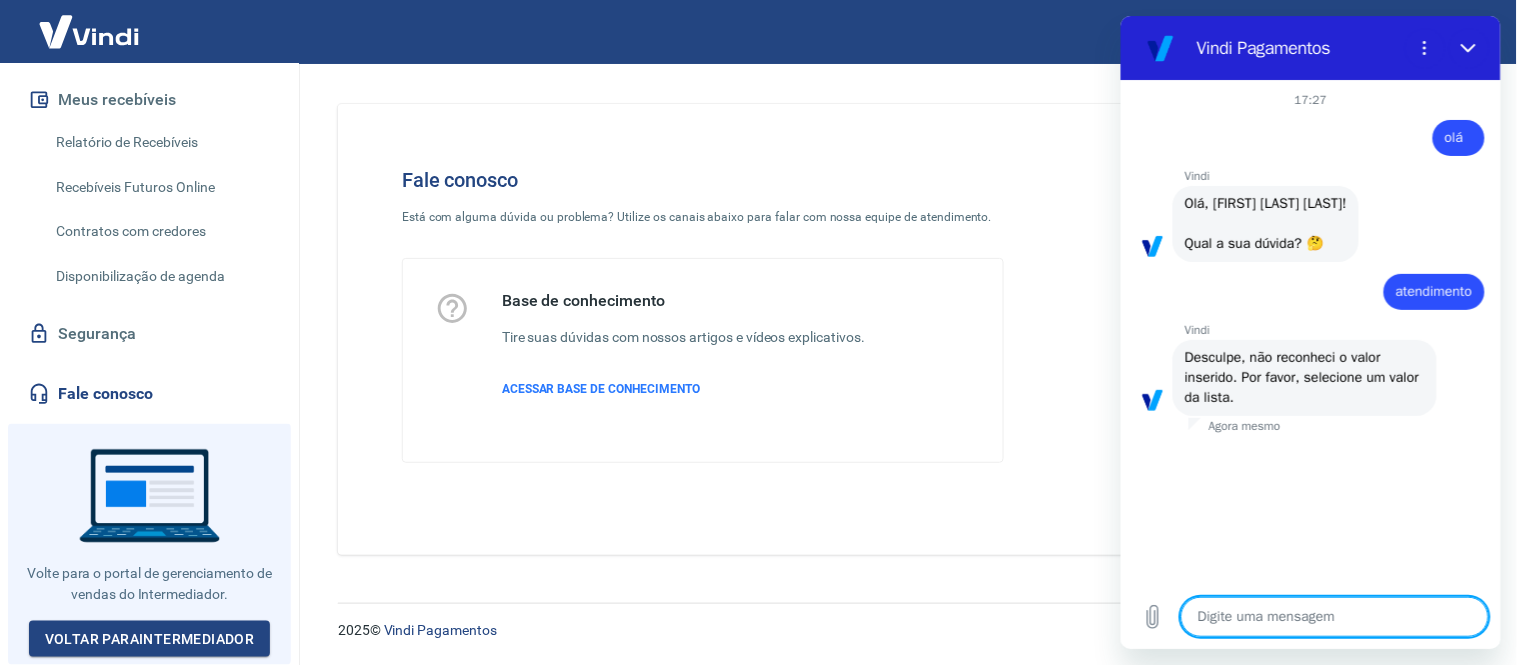 click at bounding box center (1334, 616) 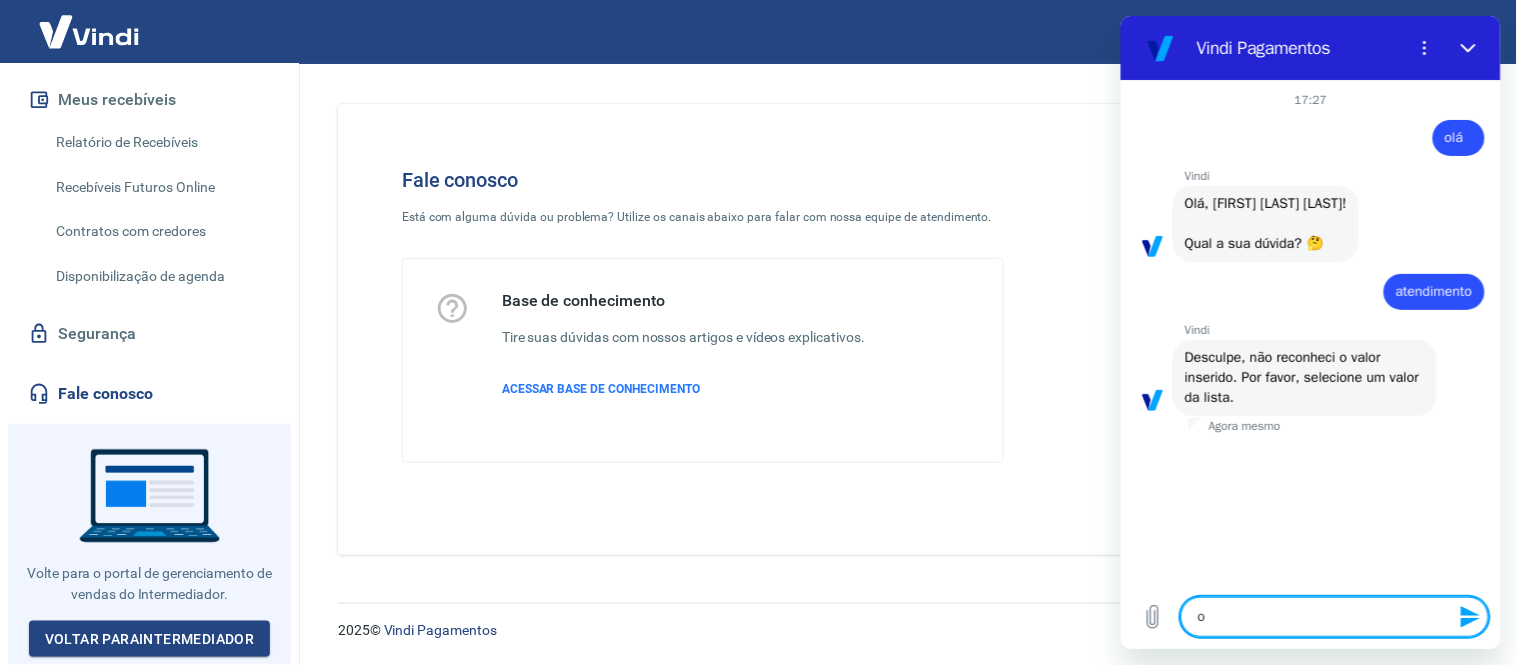 type on "ol" 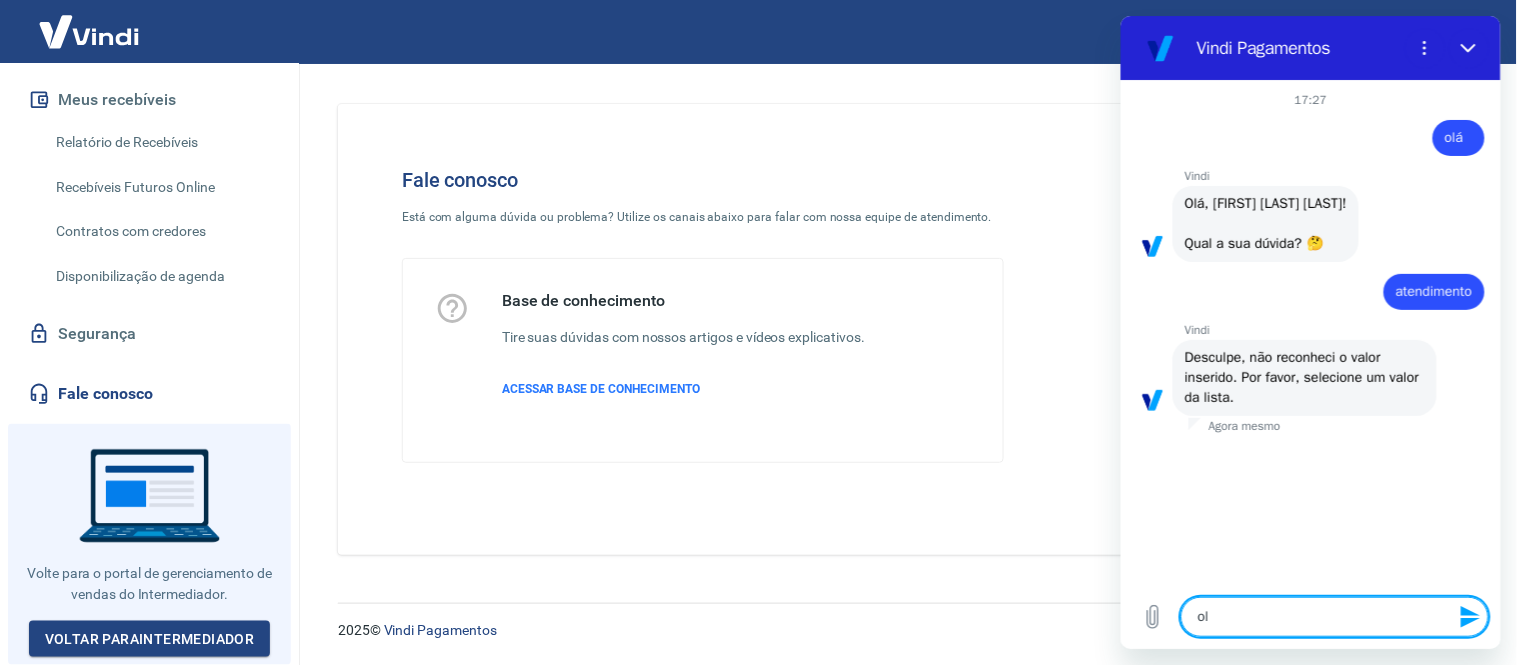 type on "ola" 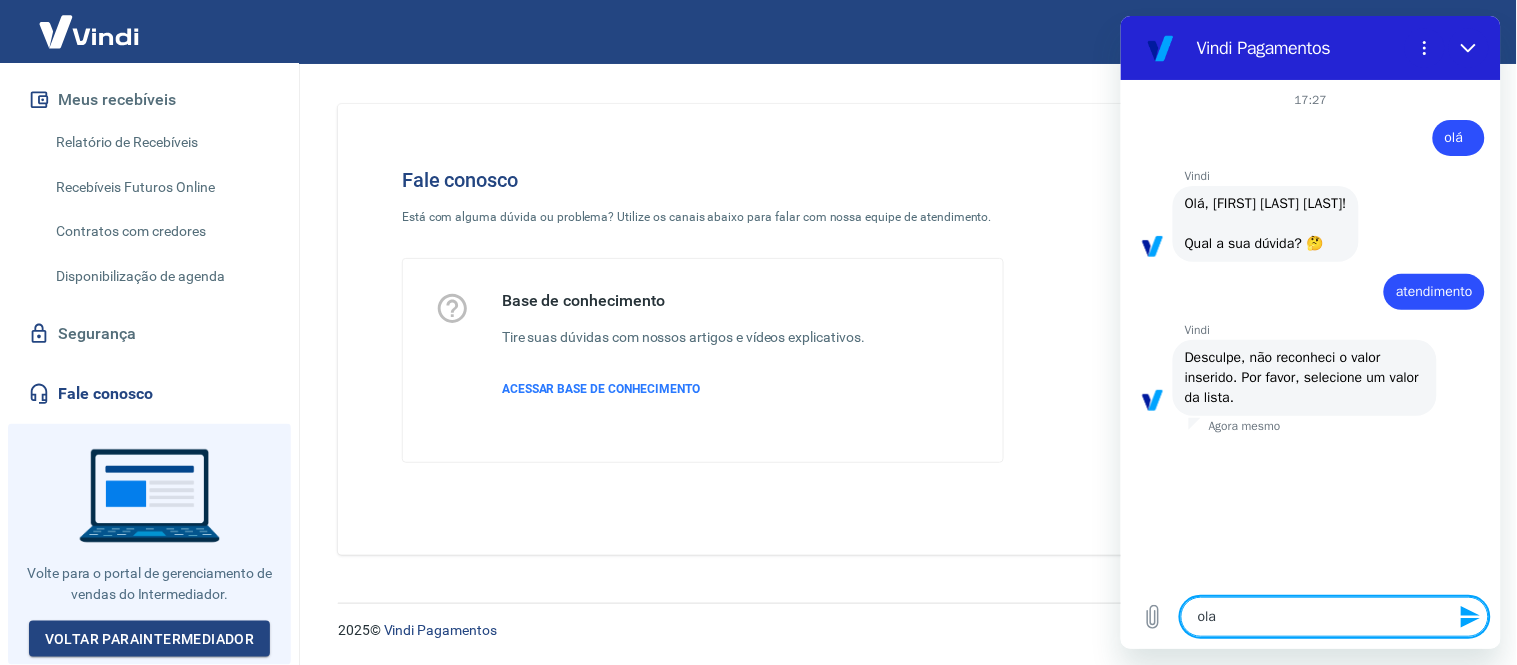 type 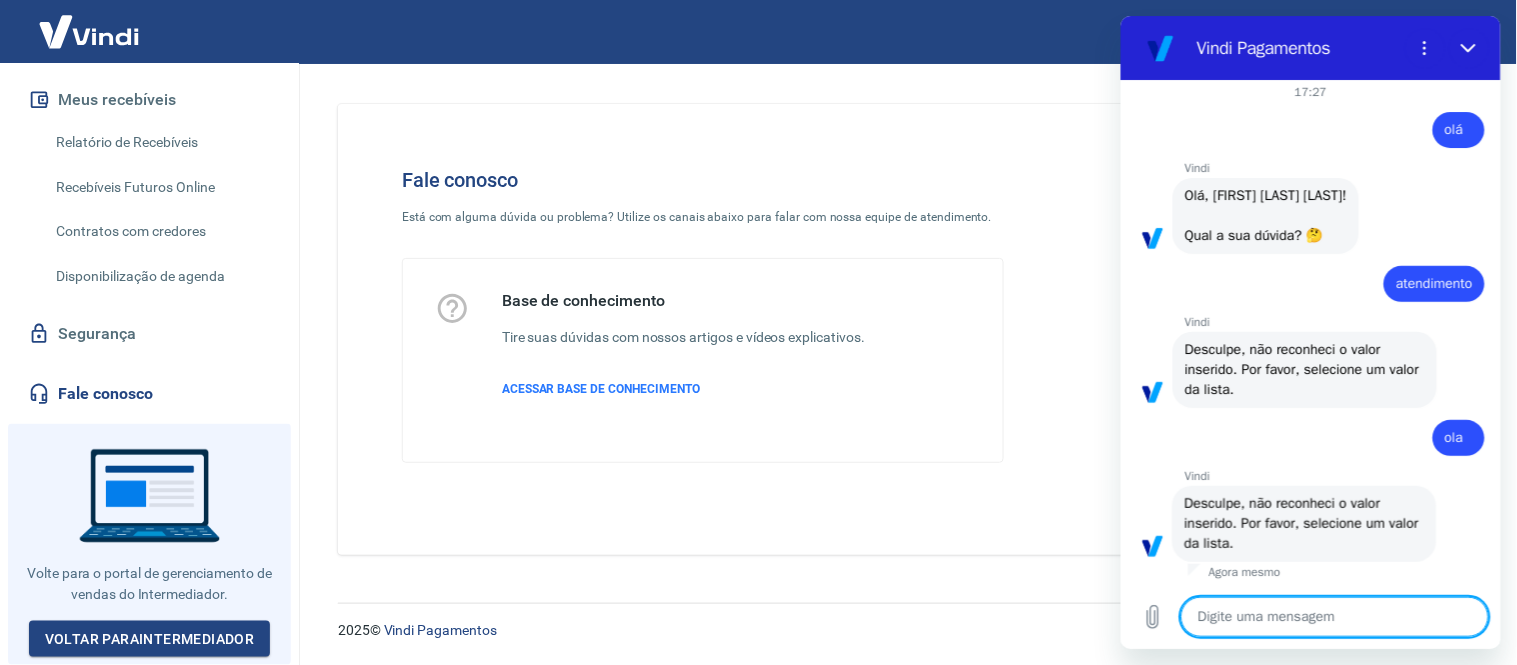 scroll, scrollTop: 27, scrollLeft: 0, axis: vertical 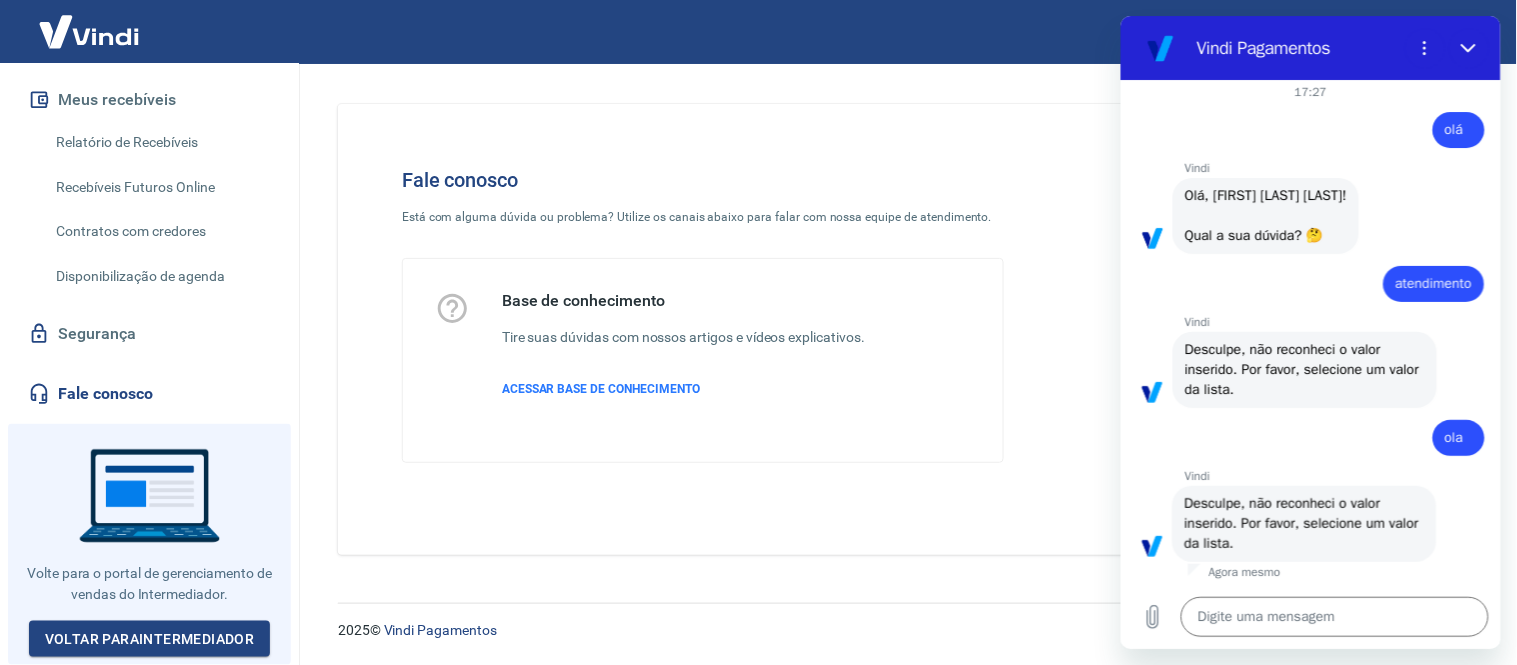 click on "atendimento" at bounding box center (1433, 282) 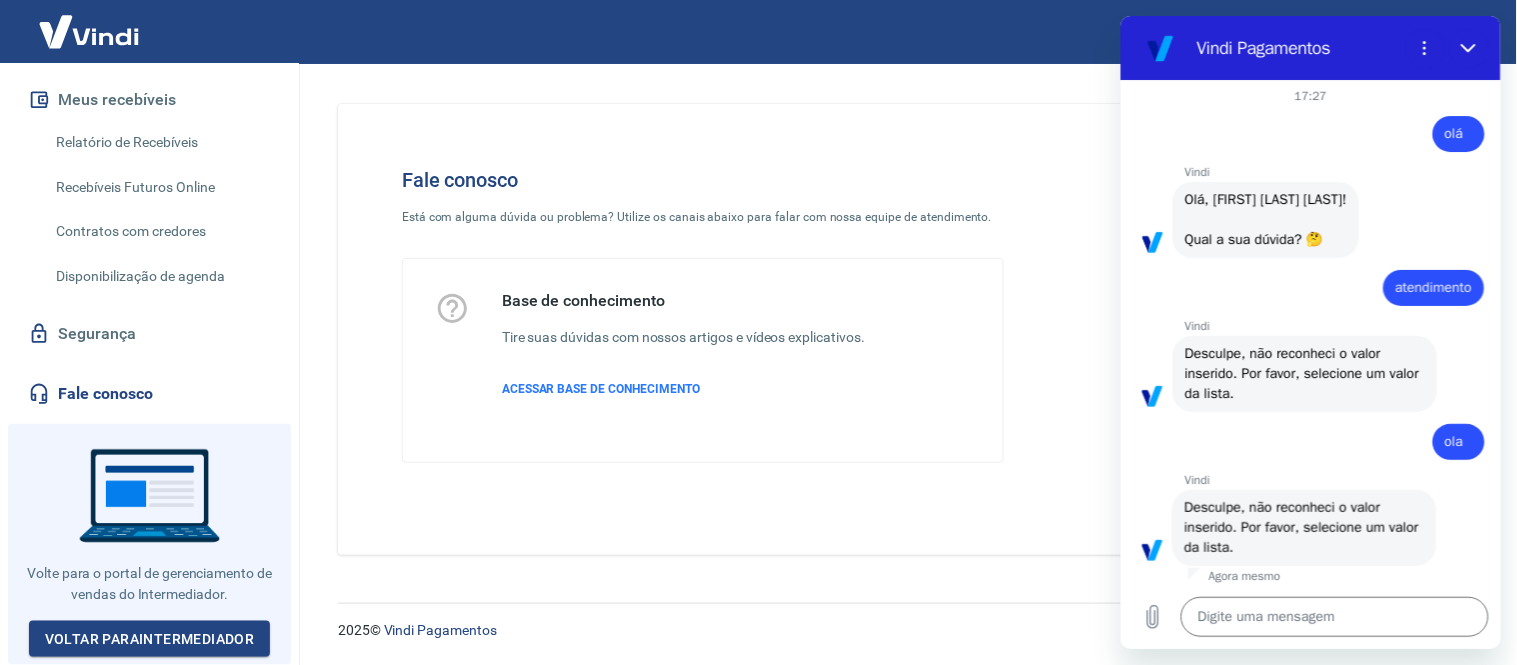 scroll, scrollTop: 0, scrollLeft: 0, axis: both 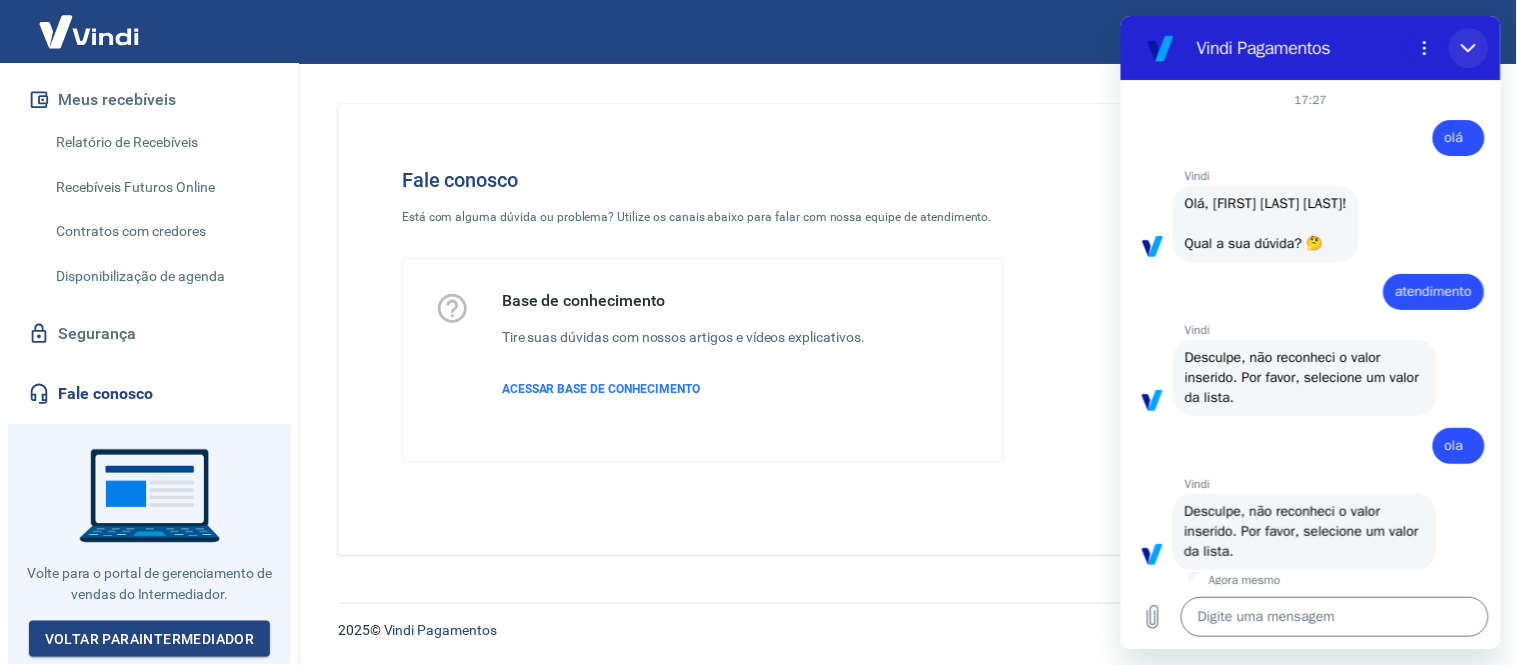 click at bounding box center [1468, 47] 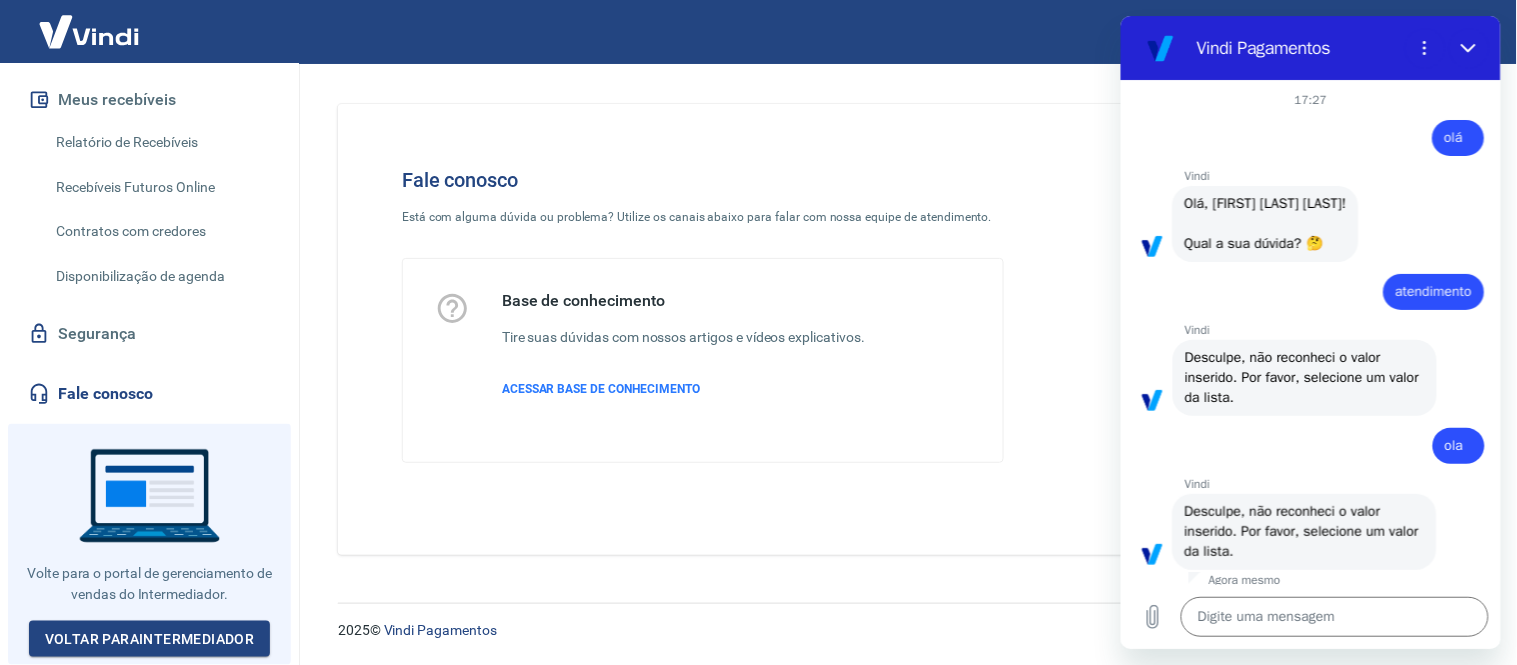 type on "x" 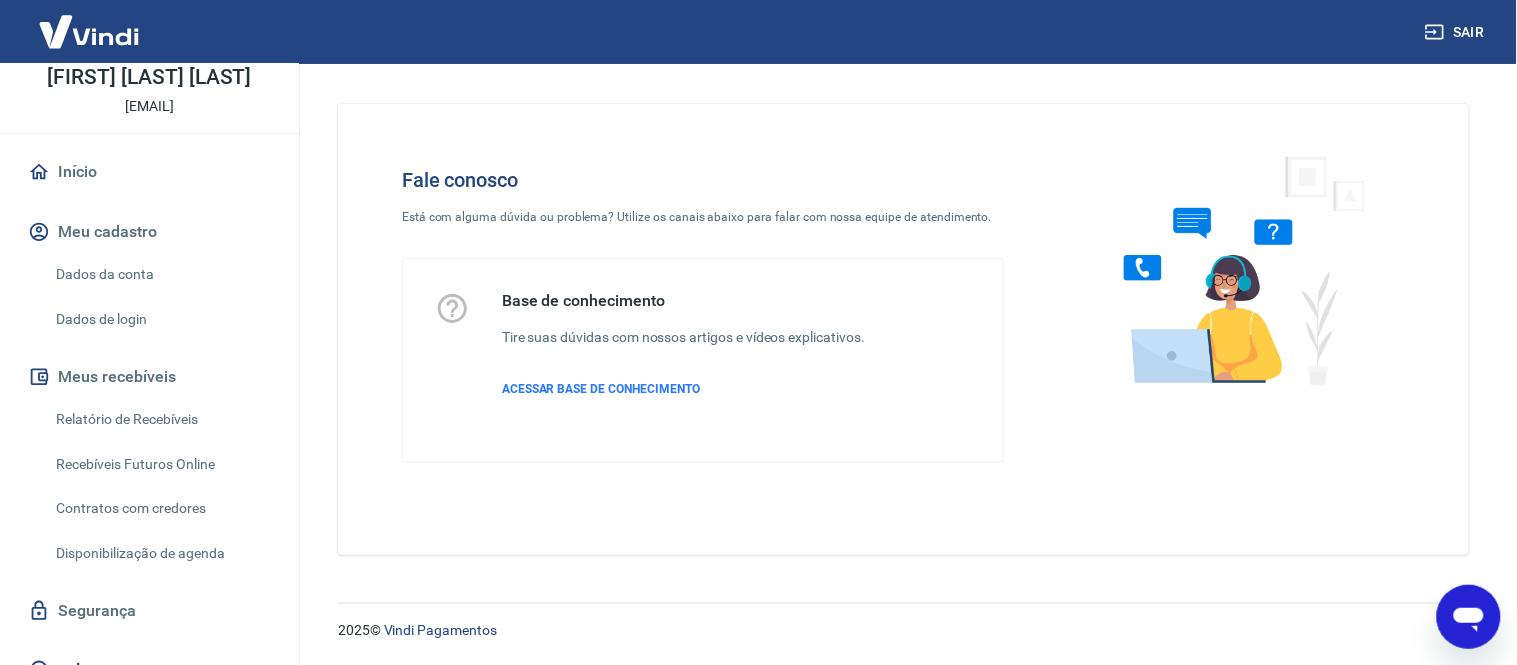scroll, scrollTop: 56, scrollLeft: 0, axis: vertical 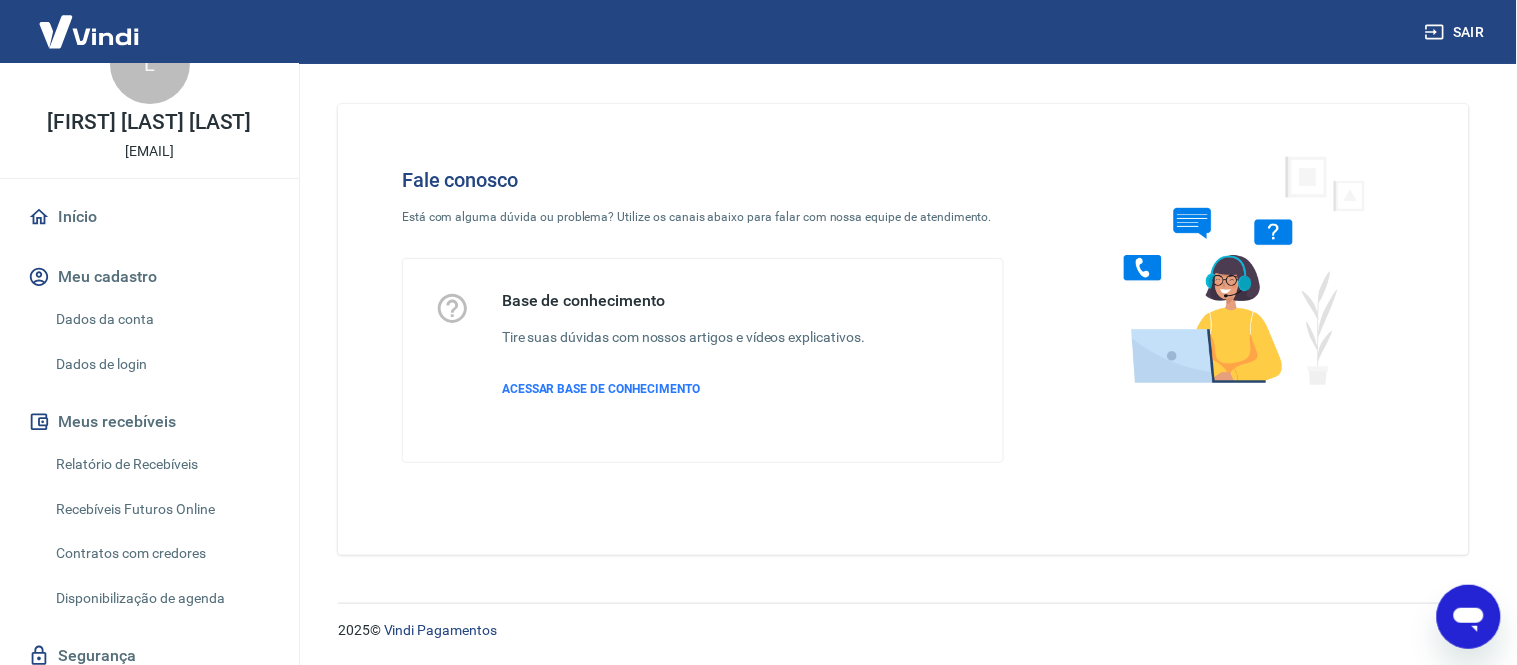 click on "[EMAIL]" at bounding box center [149, 151] 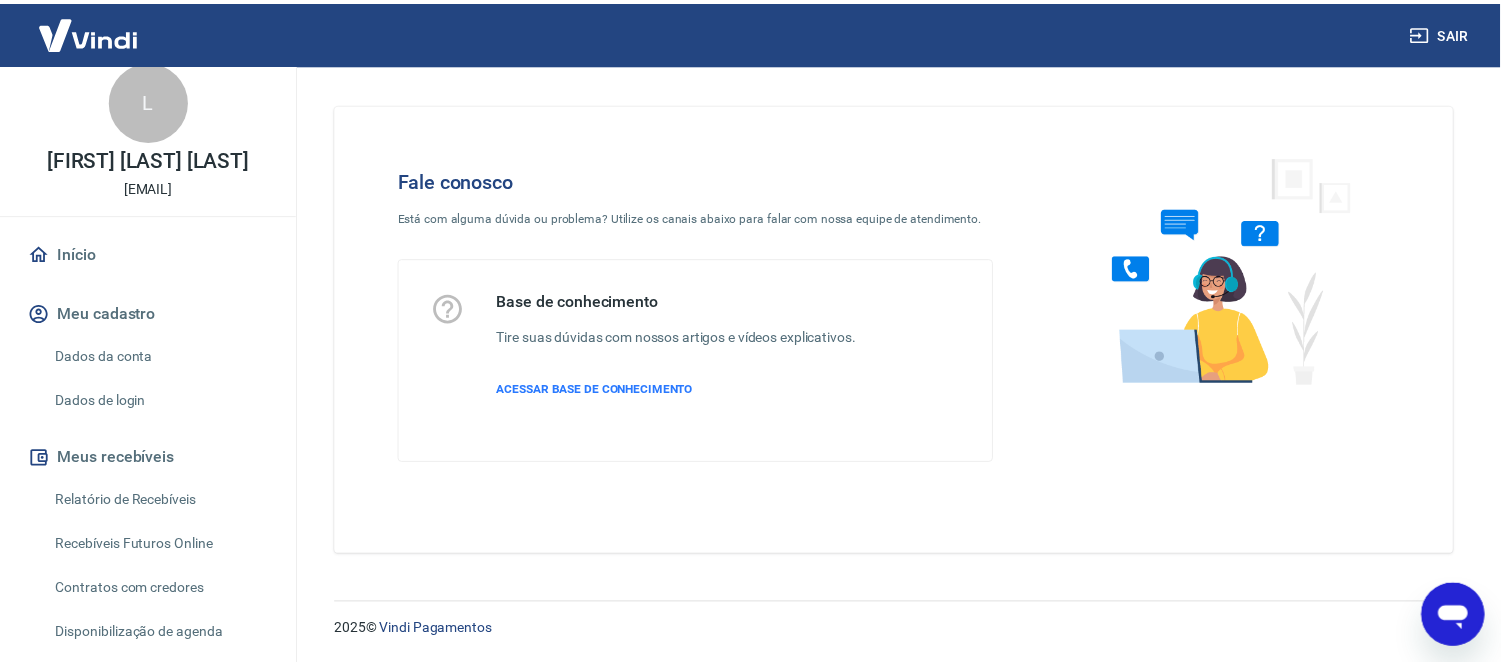 scroll, scrollTop: 0, scrollLeft: 0, axis: both 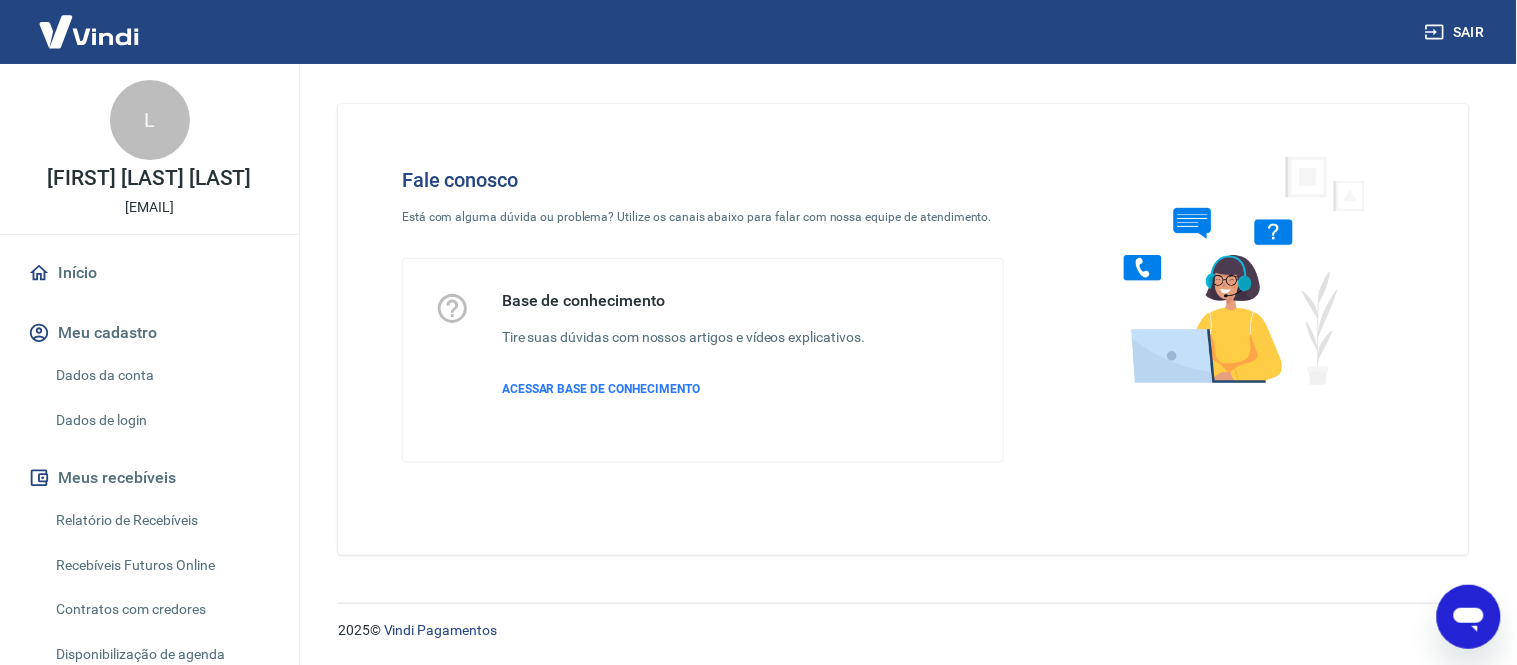click at bounding box center [89, 31] 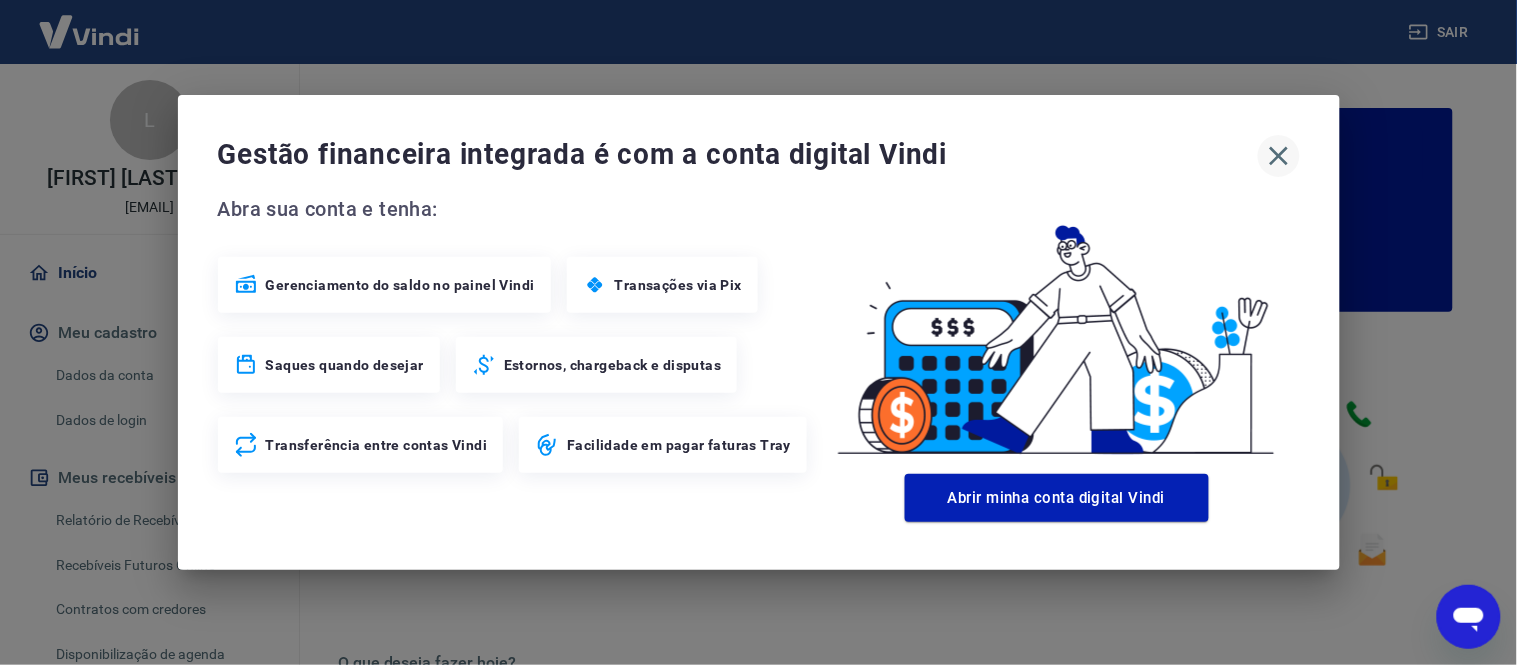 click 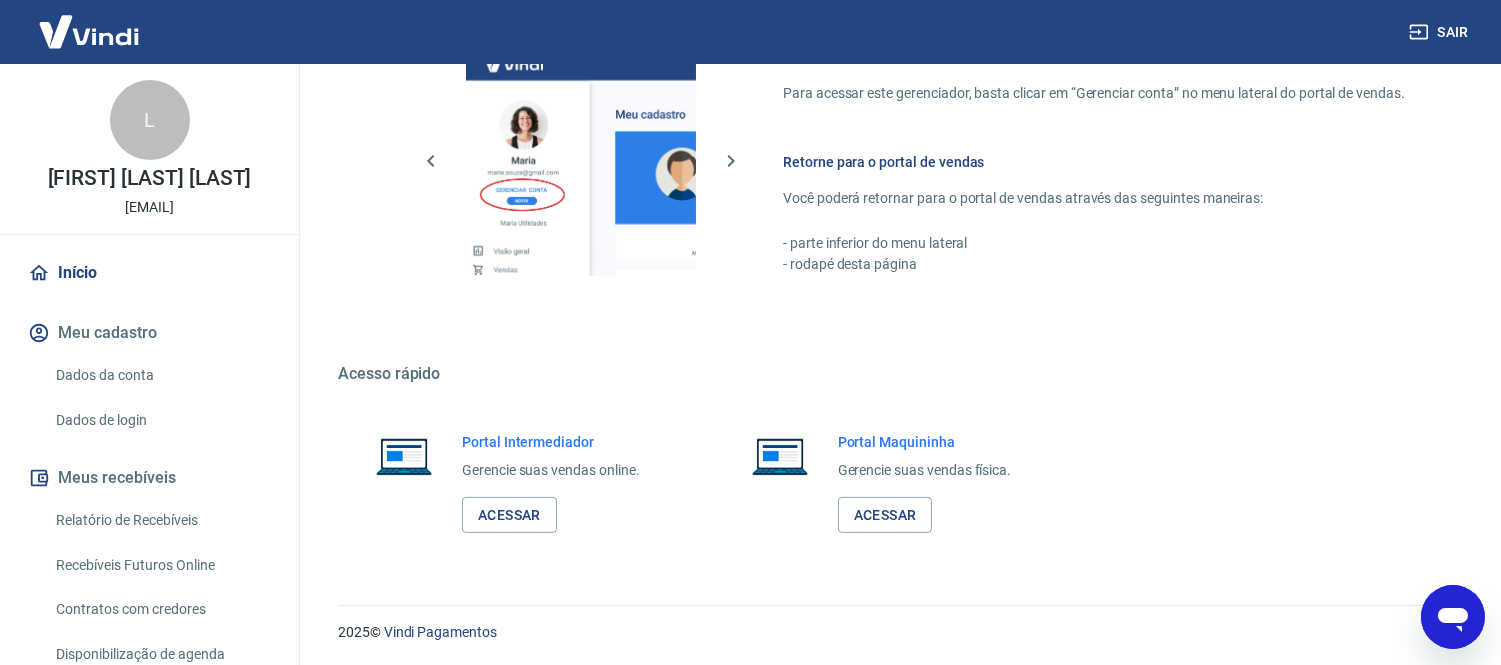 scroll, scrollTop: 1122, scrollLeft: 0, axis: vertical 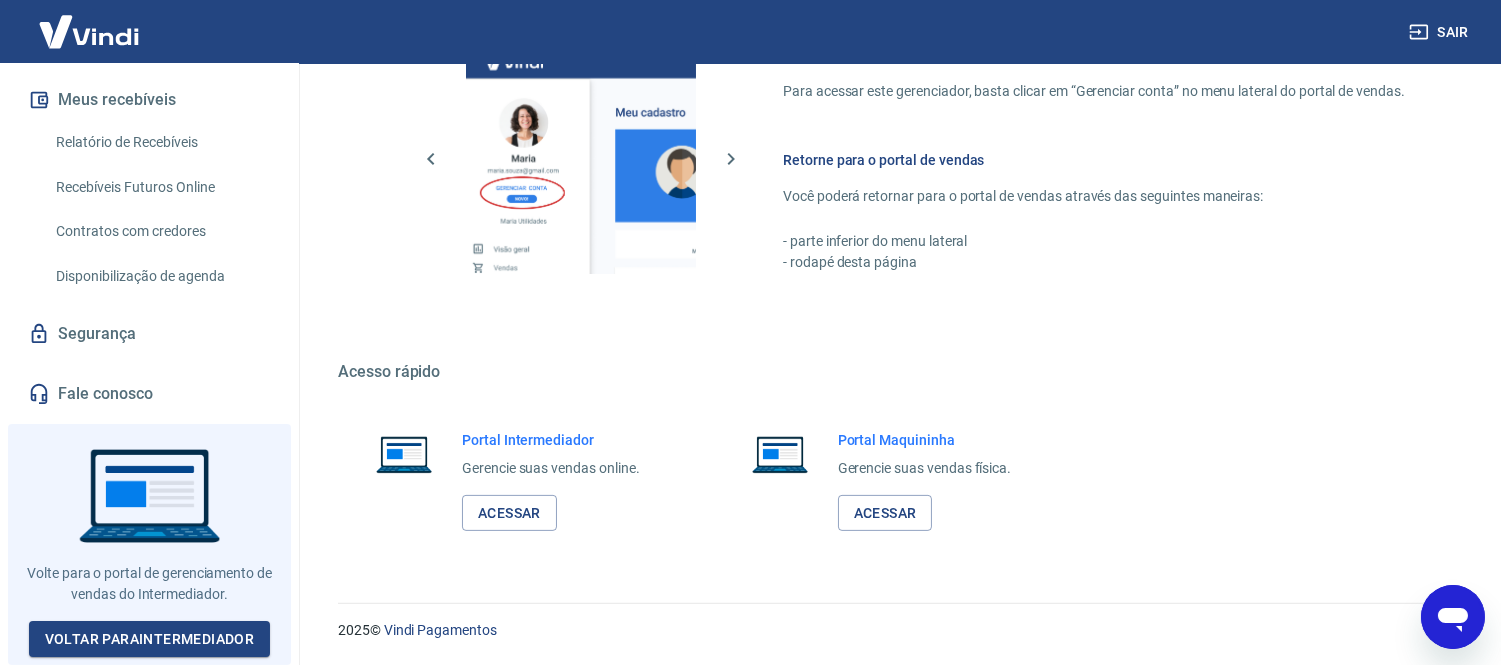 click on "Fale conosco" at bounding box center (149, 394) 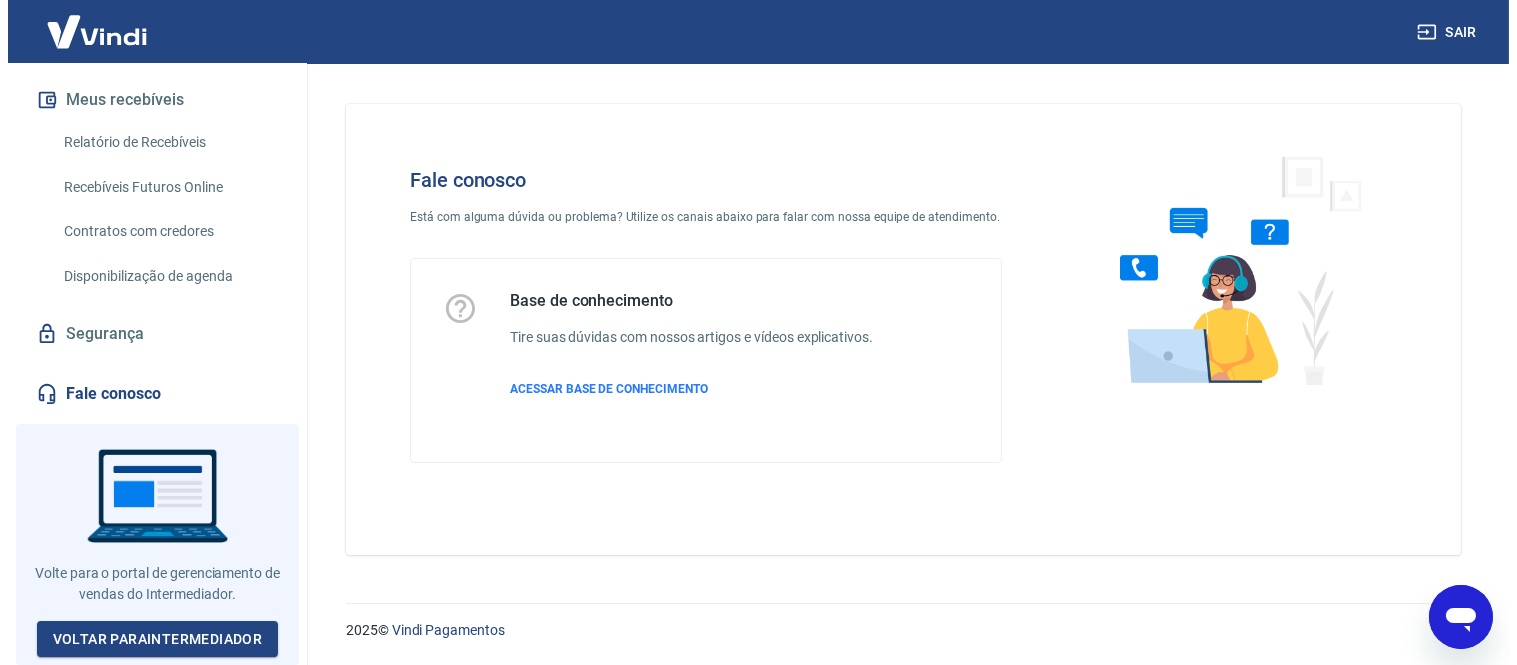 scroll, scrollTop: 0, scrollLeft: 0, axis: both 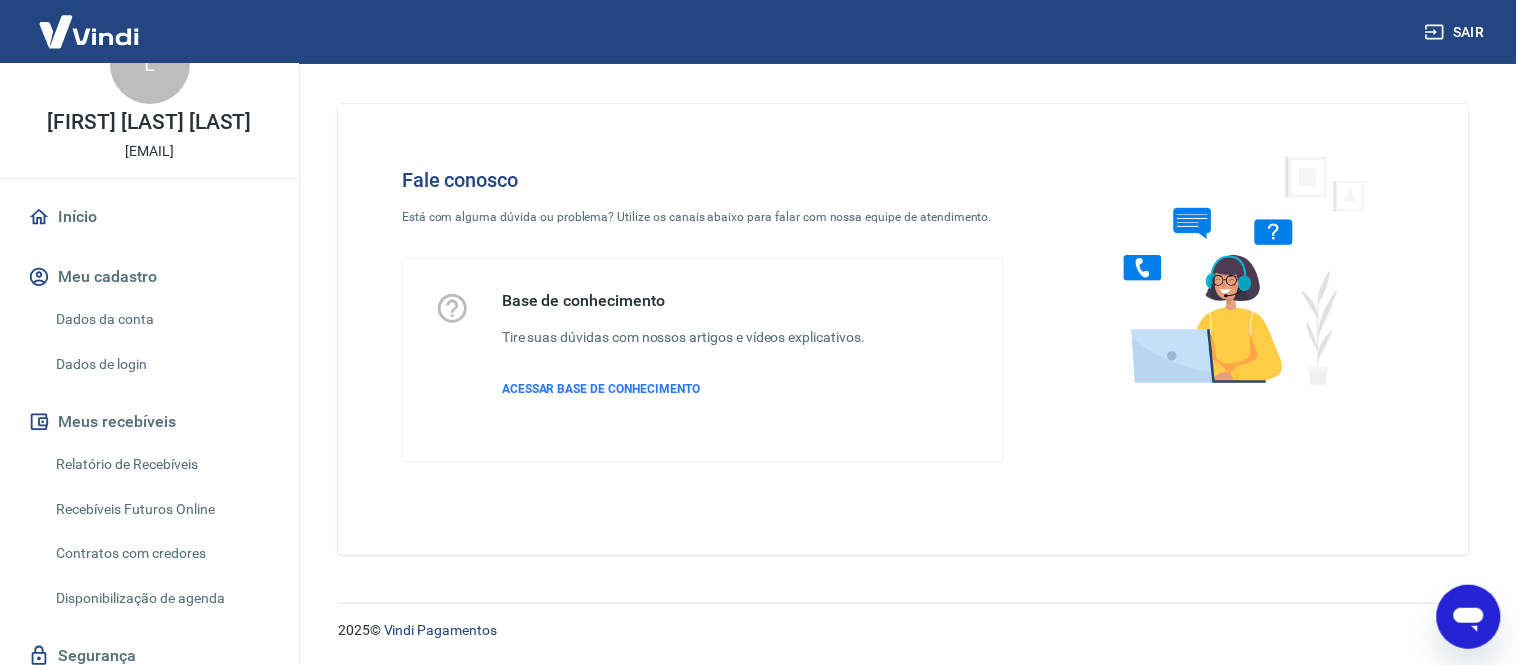 click at bounding box center (89, 31) 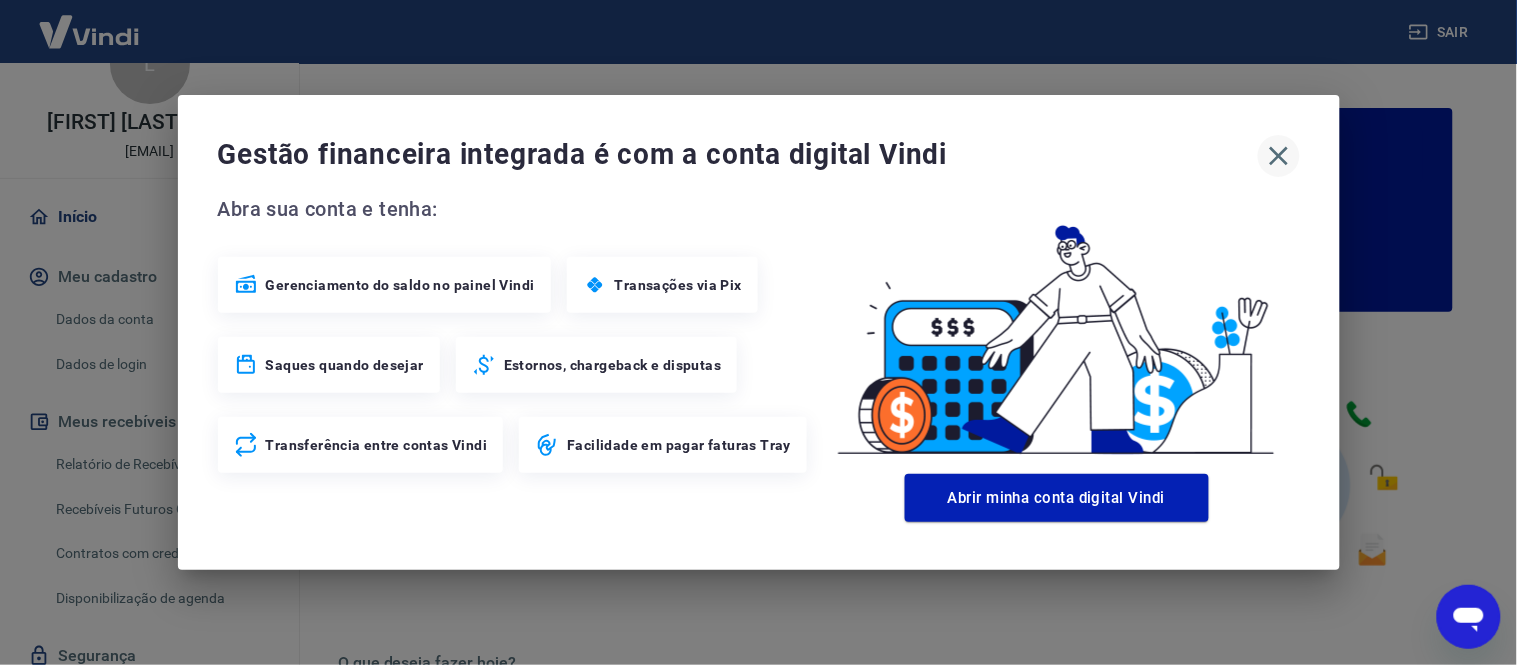 click 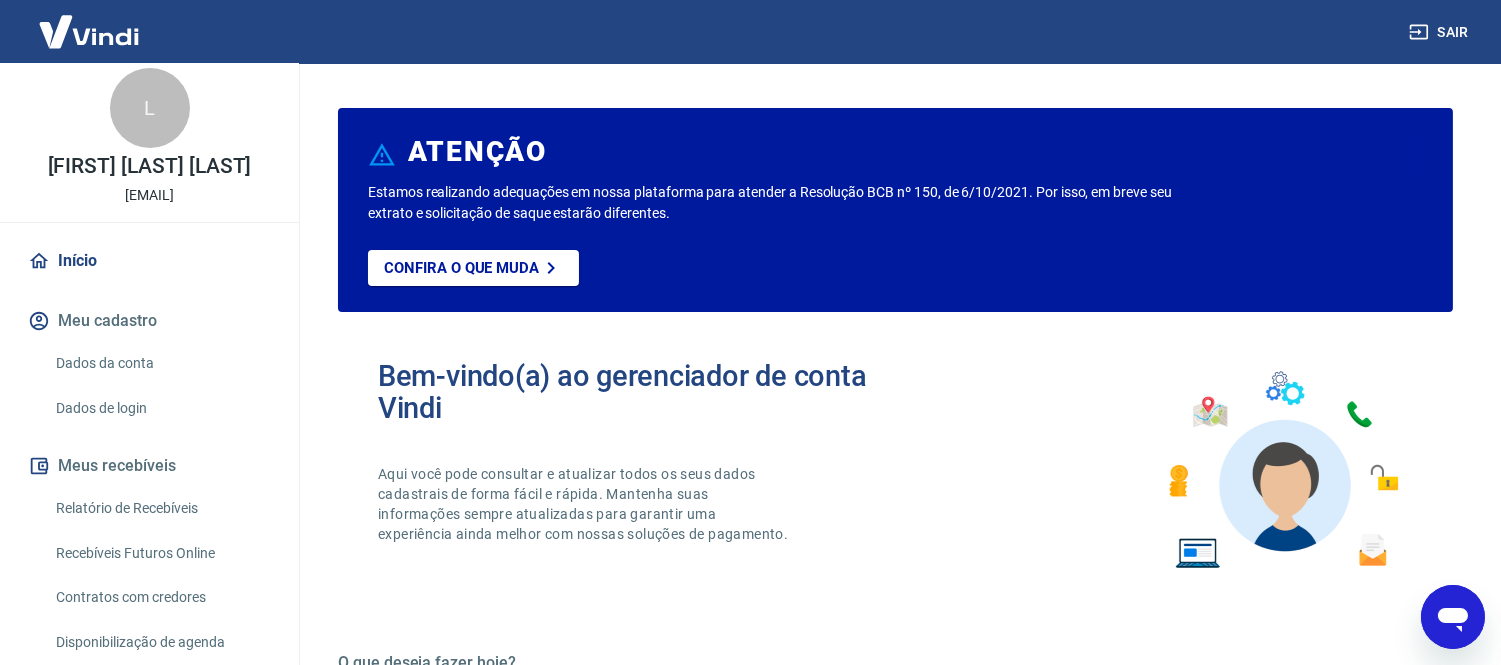 scroll, scrollTop: 0, scrollLeft: 0, axis: both 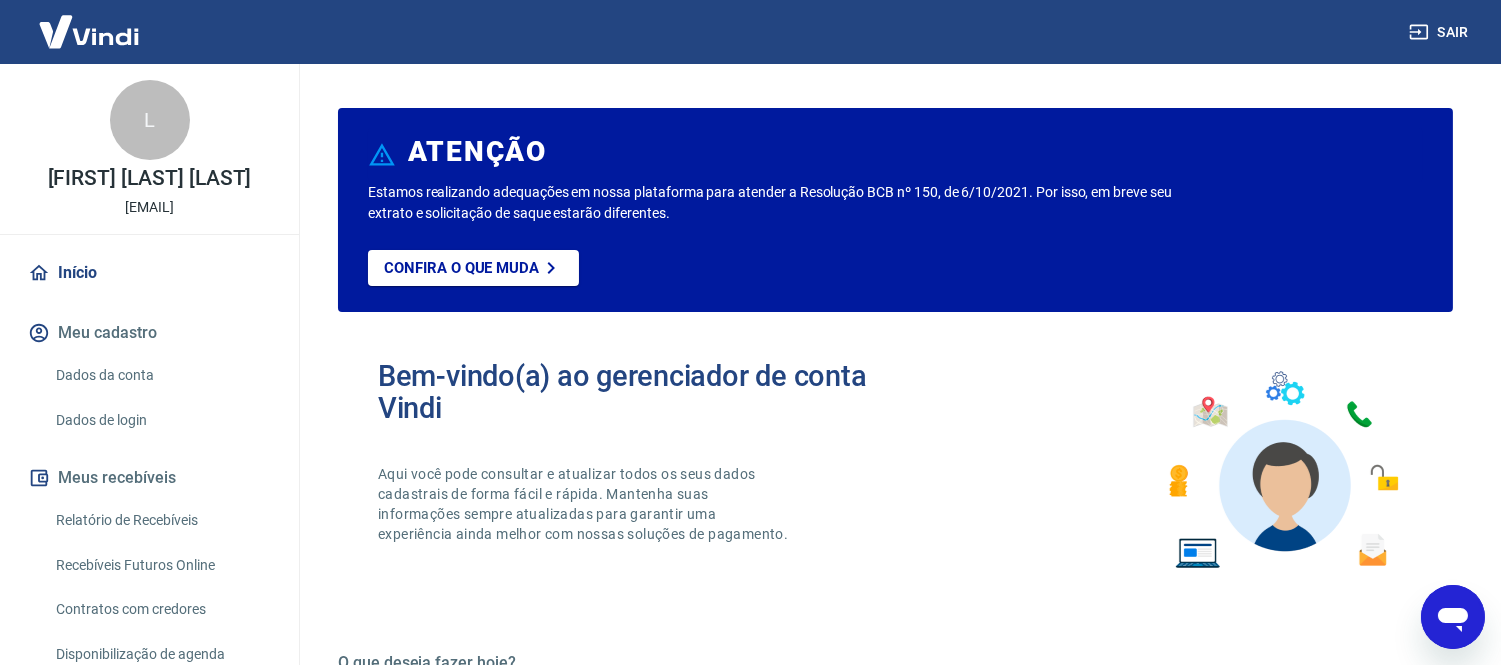 click on "Início" at bounding box center (149, 273) 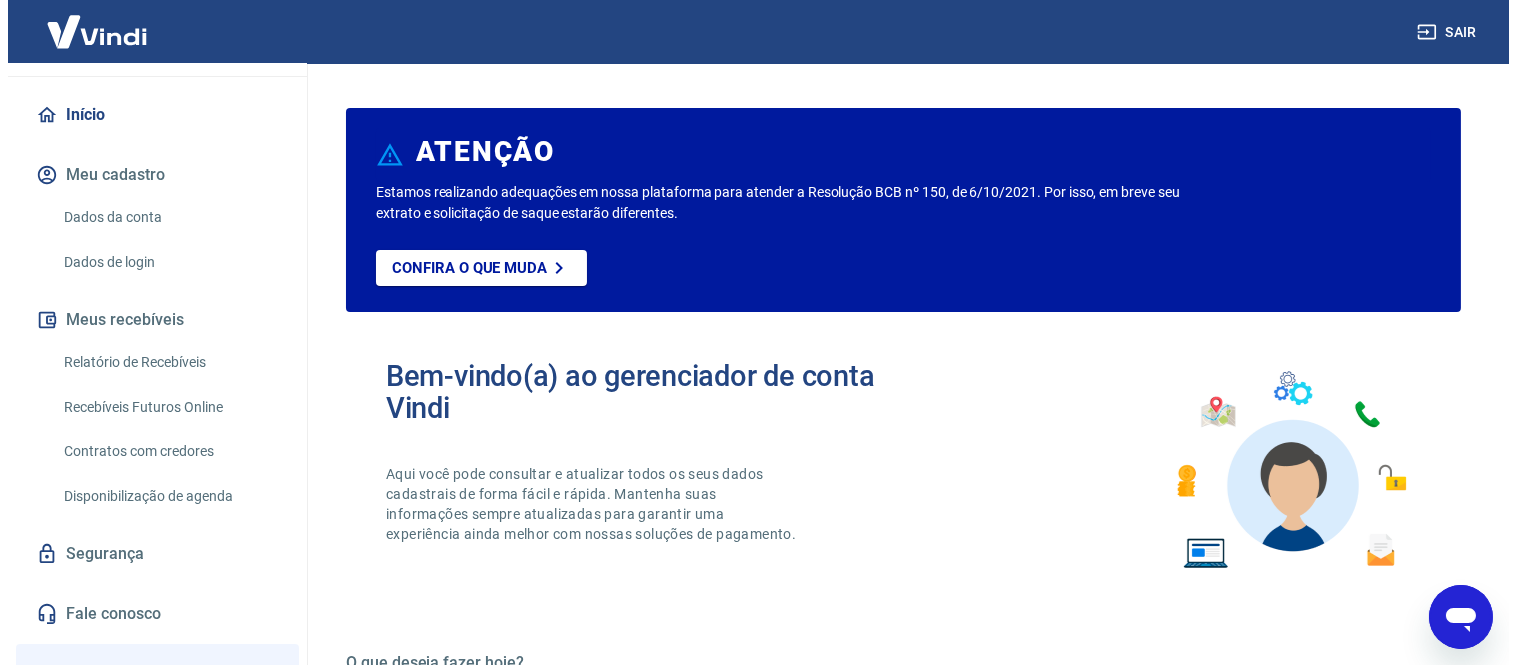 scroll, scrollTop: 390, scrollLeft: 0, axis: vertical 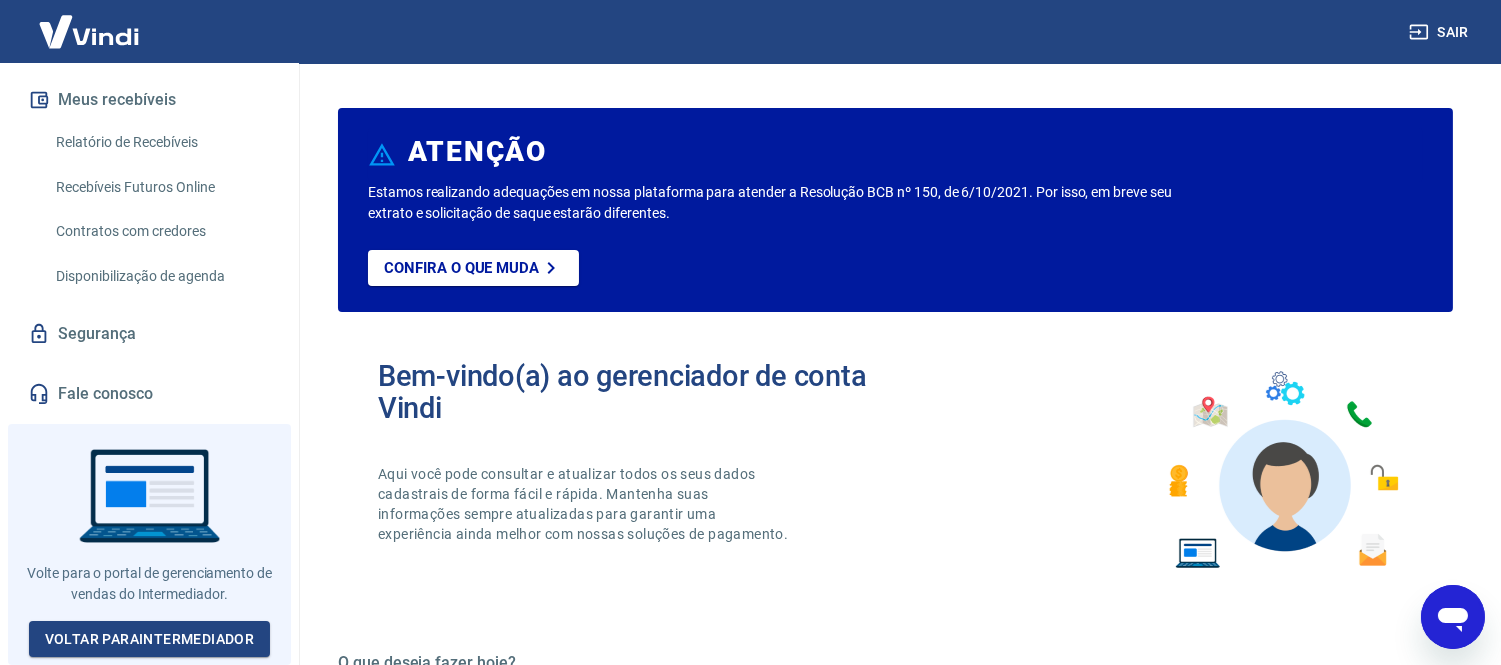 click on "Segurança" at bounding box center [149, 334] 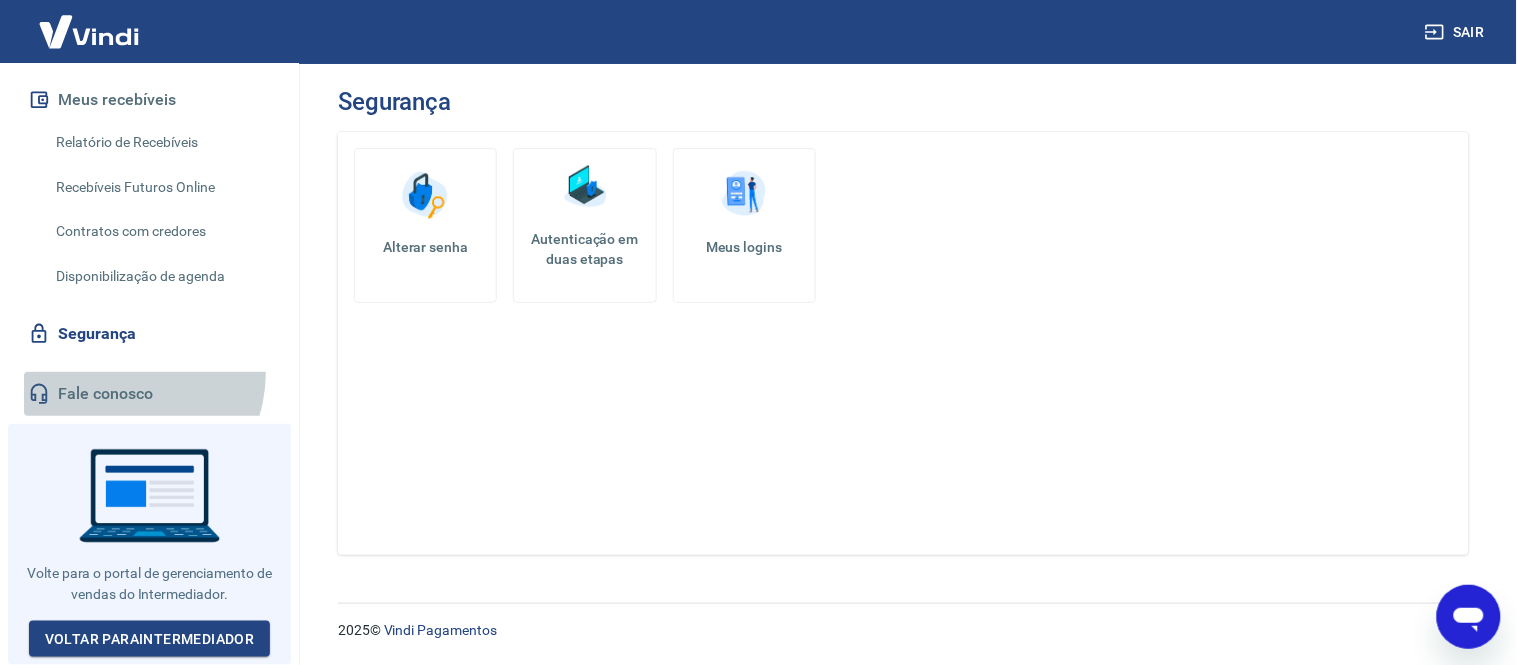 click on "Fale conosco" at bounding box center [149, 394] 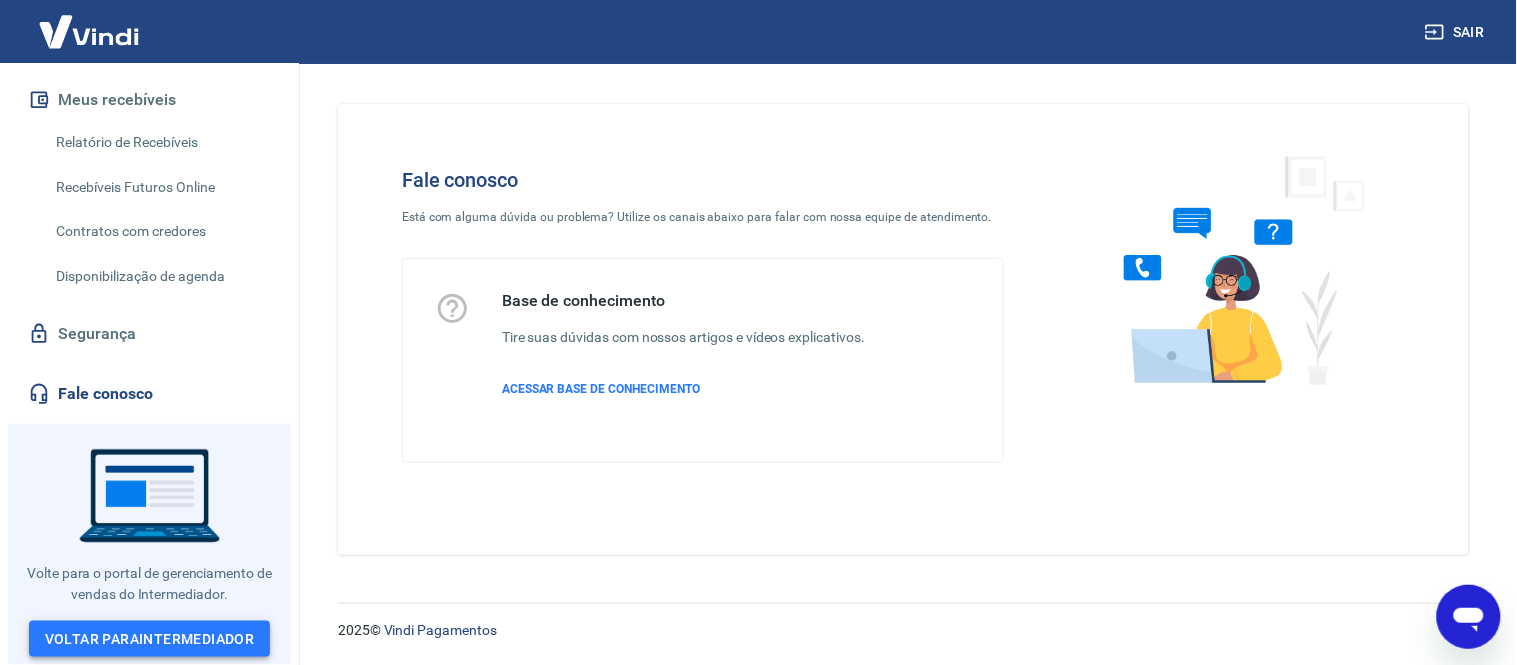 click on "Voltar para  Intermediador" at bounding box center (150, 639) 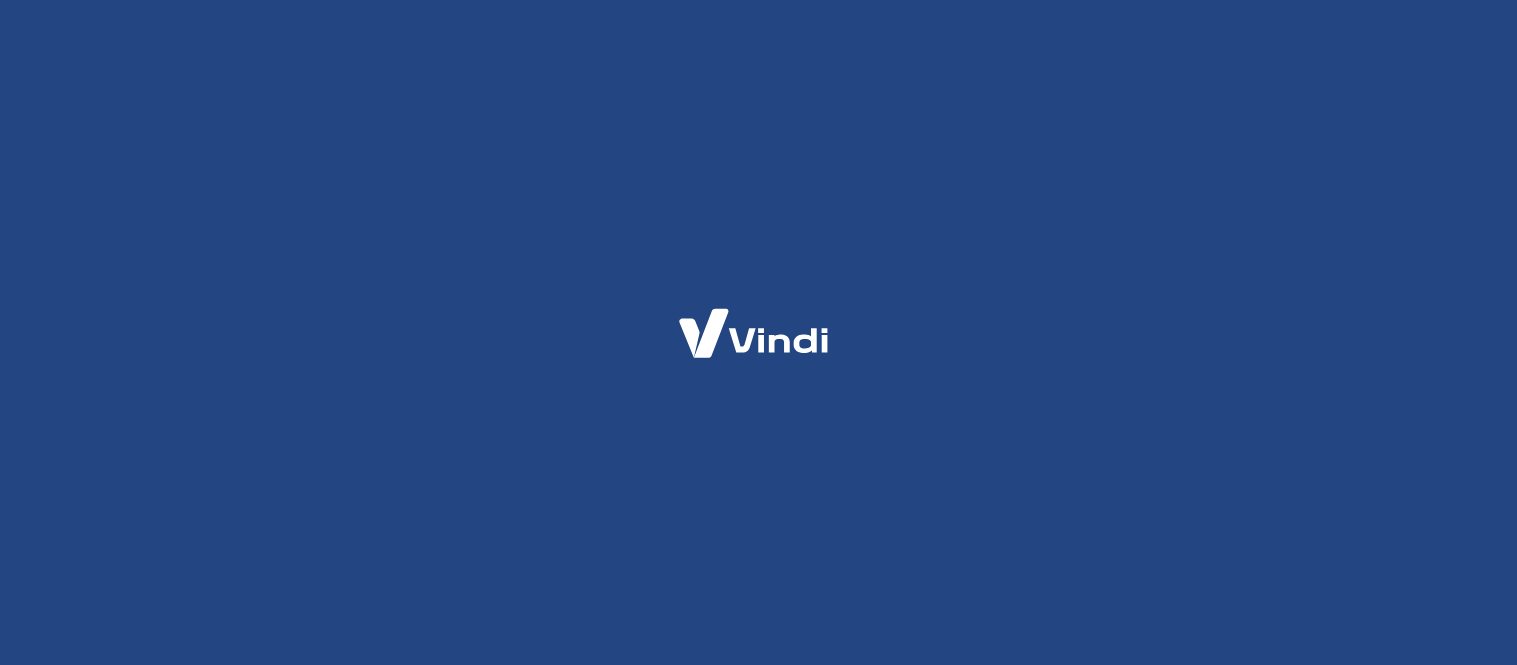 scroll, scrollTop: 0, scrollLeft: 0, axis: both 